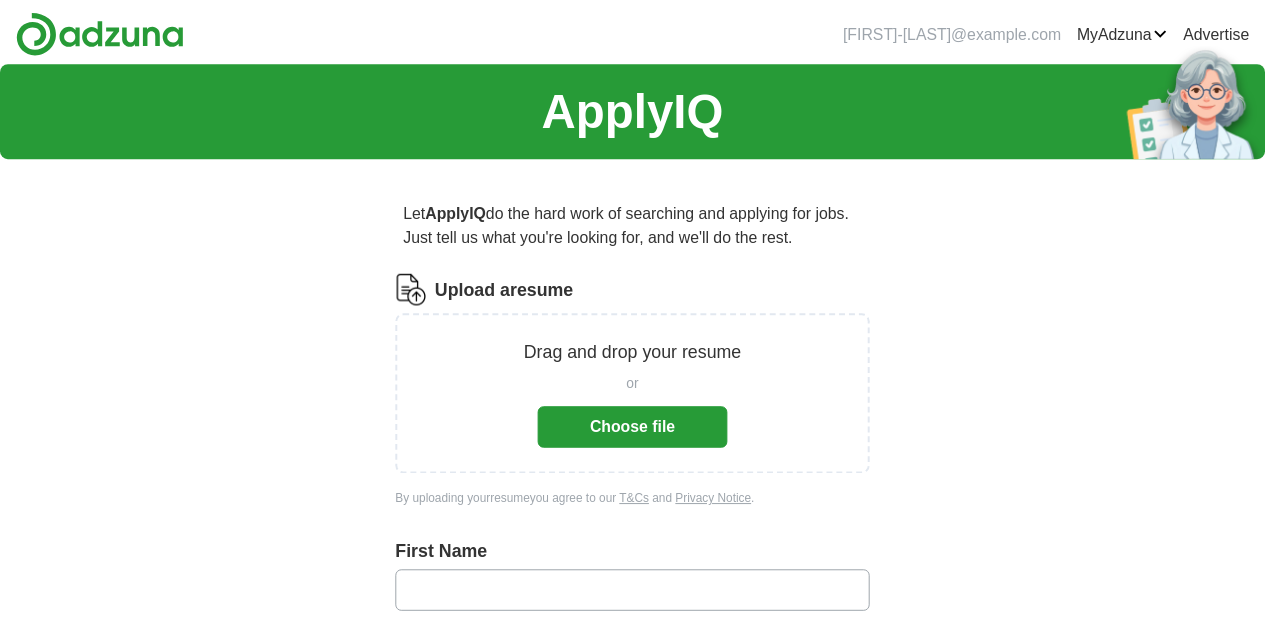 scroll, scrollTop: 0, scrollLeft: 0, axis: both 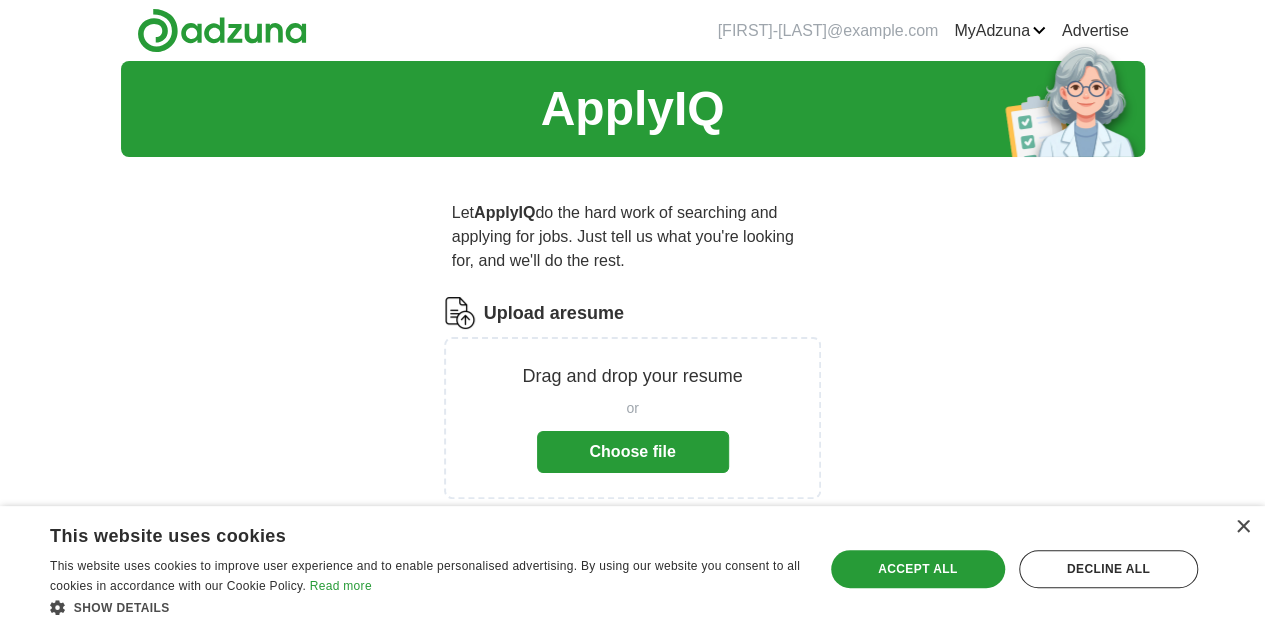 click on "Choose file" at bounding box center (633, 452) 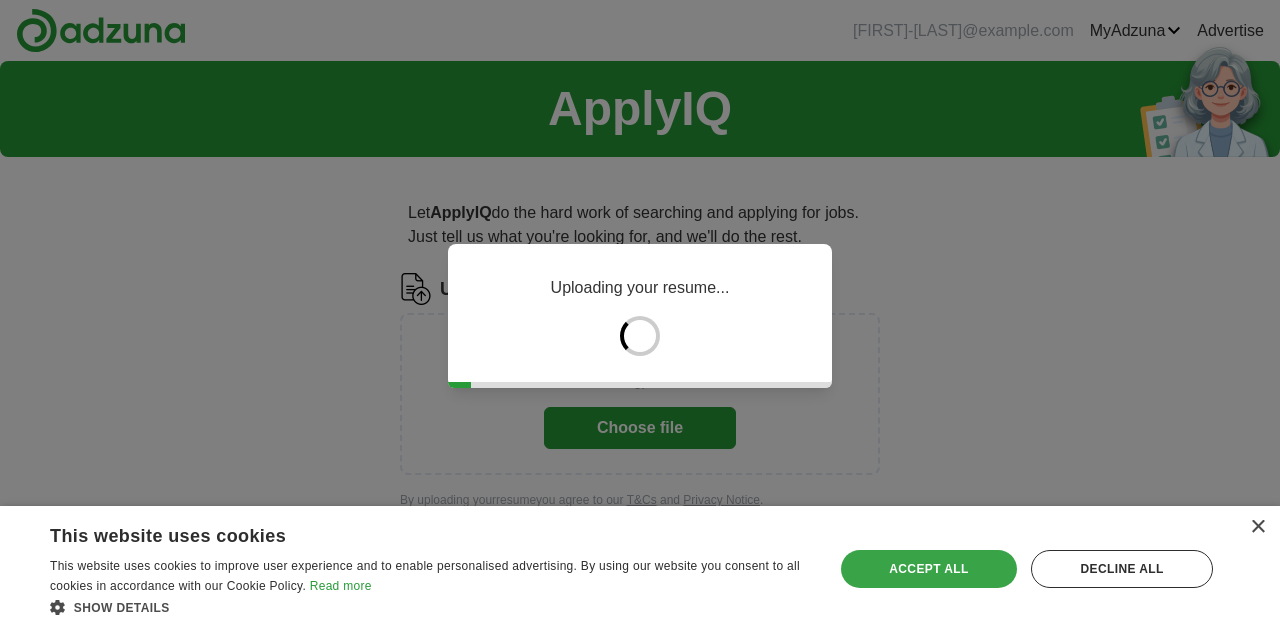 click on "Accept all" at bounding box center (929, 569) 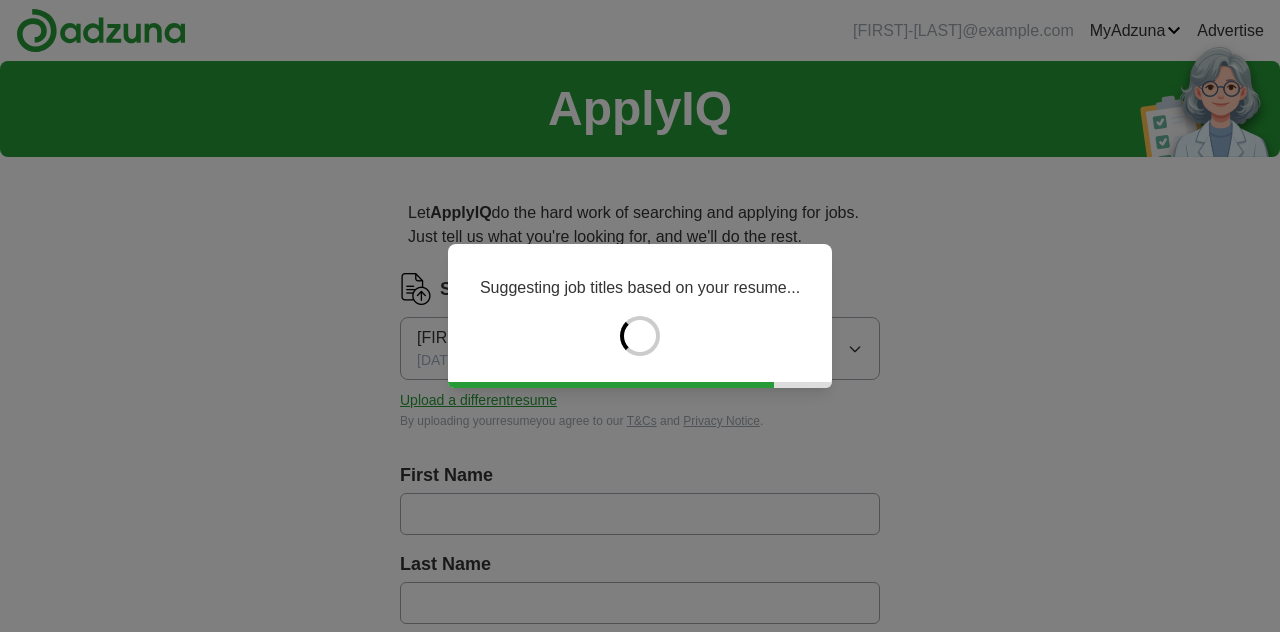 type on "*****" 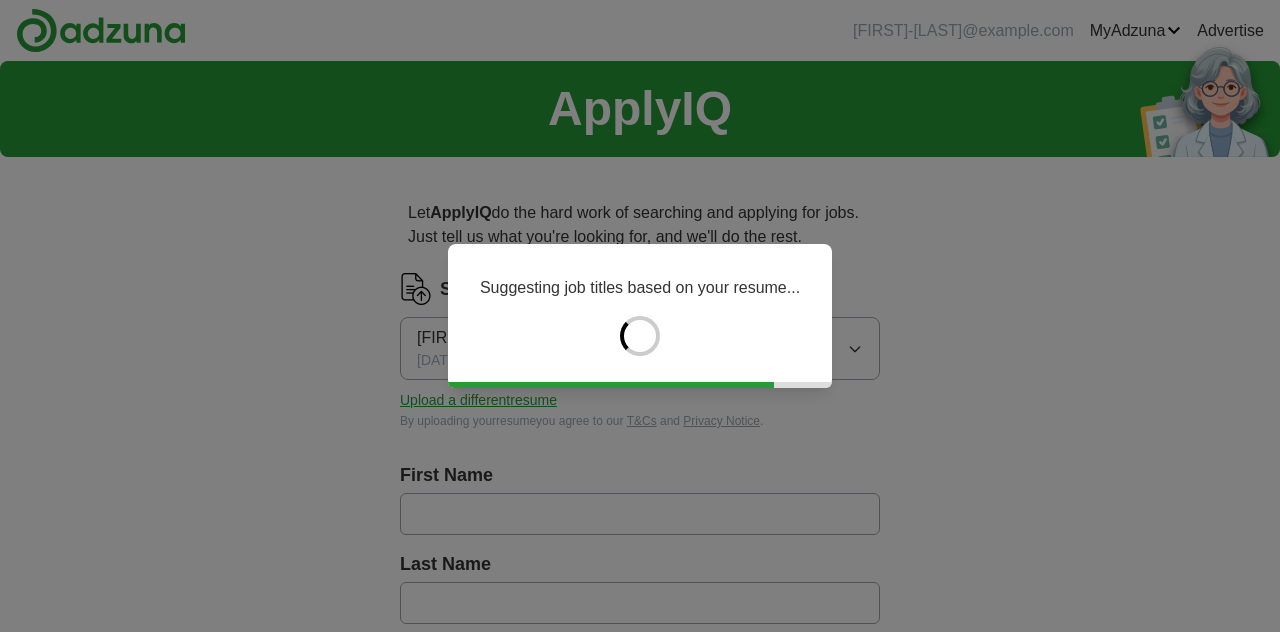 type on "****" 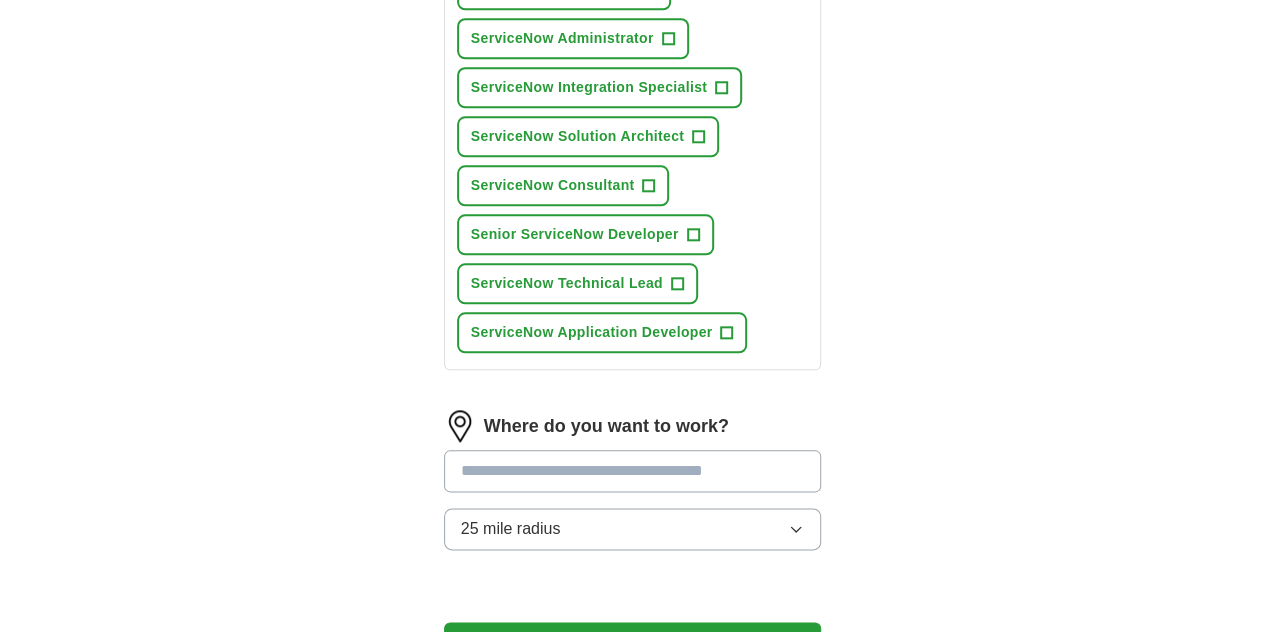 scroll, scrollTop: 1000, scrollLeft: 0, axis: vertical 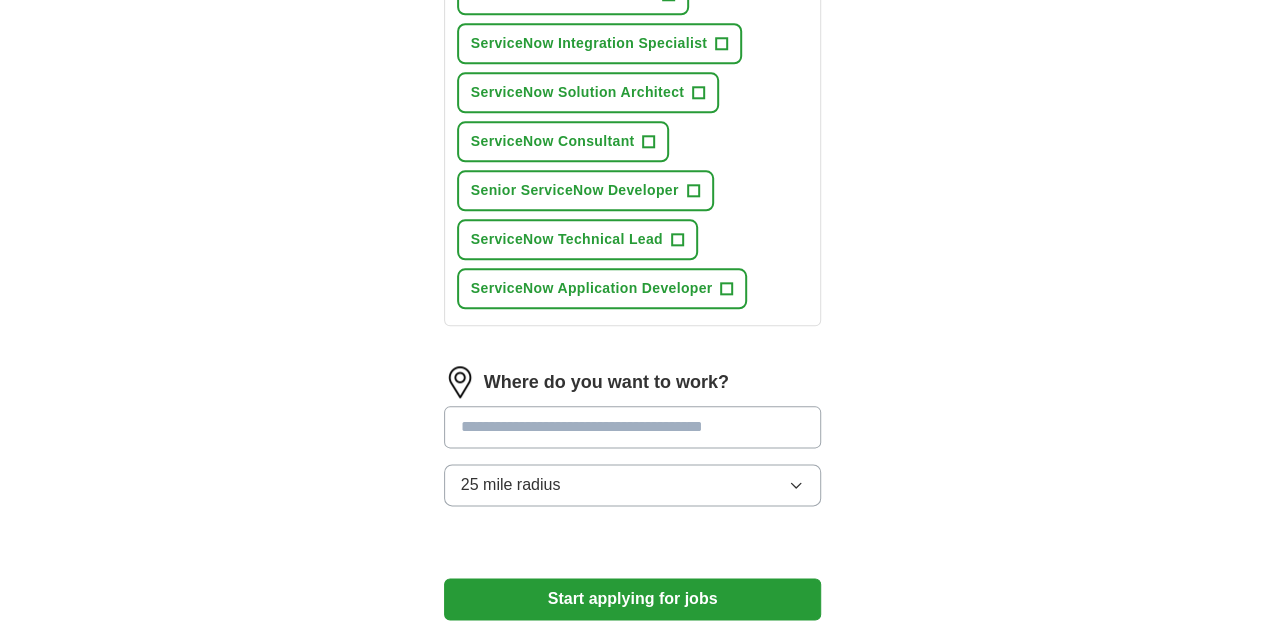 click at bounding box center [633, 427] 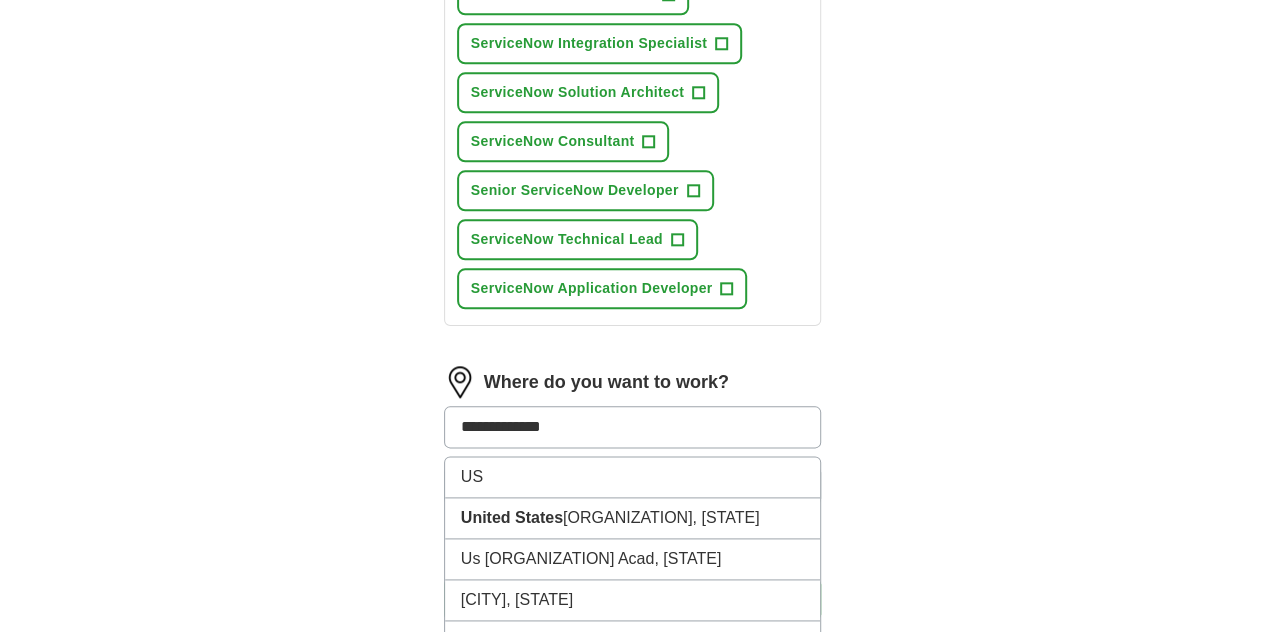 click on "**********" at bounding box center [633, 427] 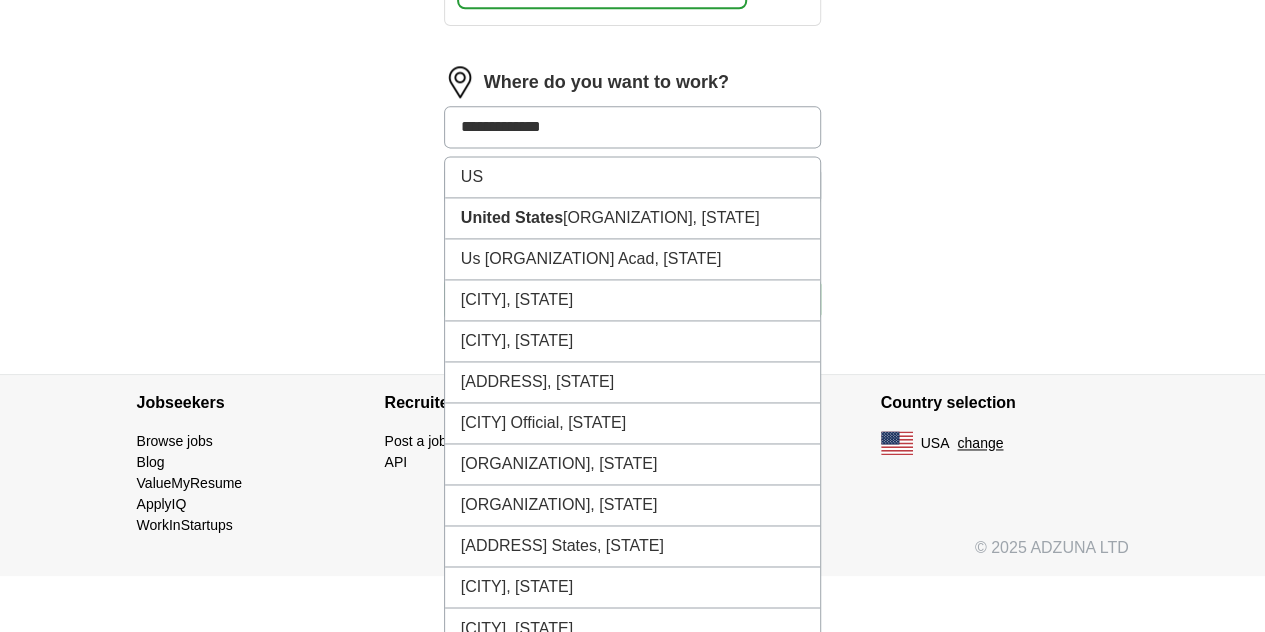 click on "**********" at bounding box center [633, -433] 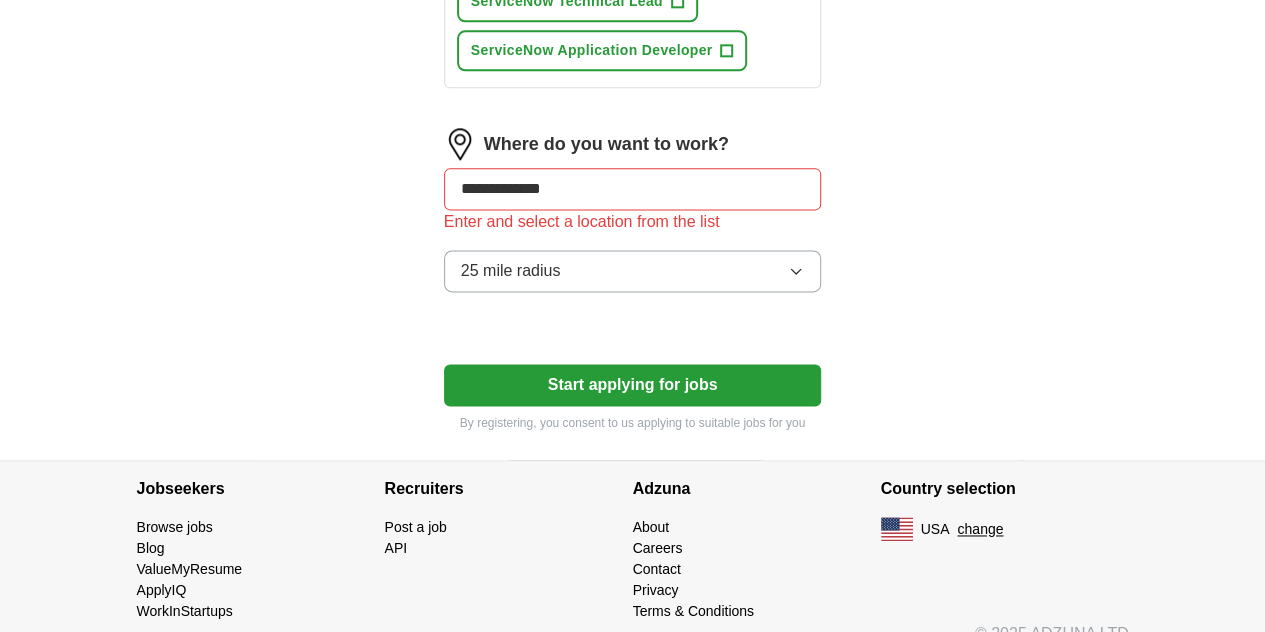 click on "**********" at bounding box center (633, 189) 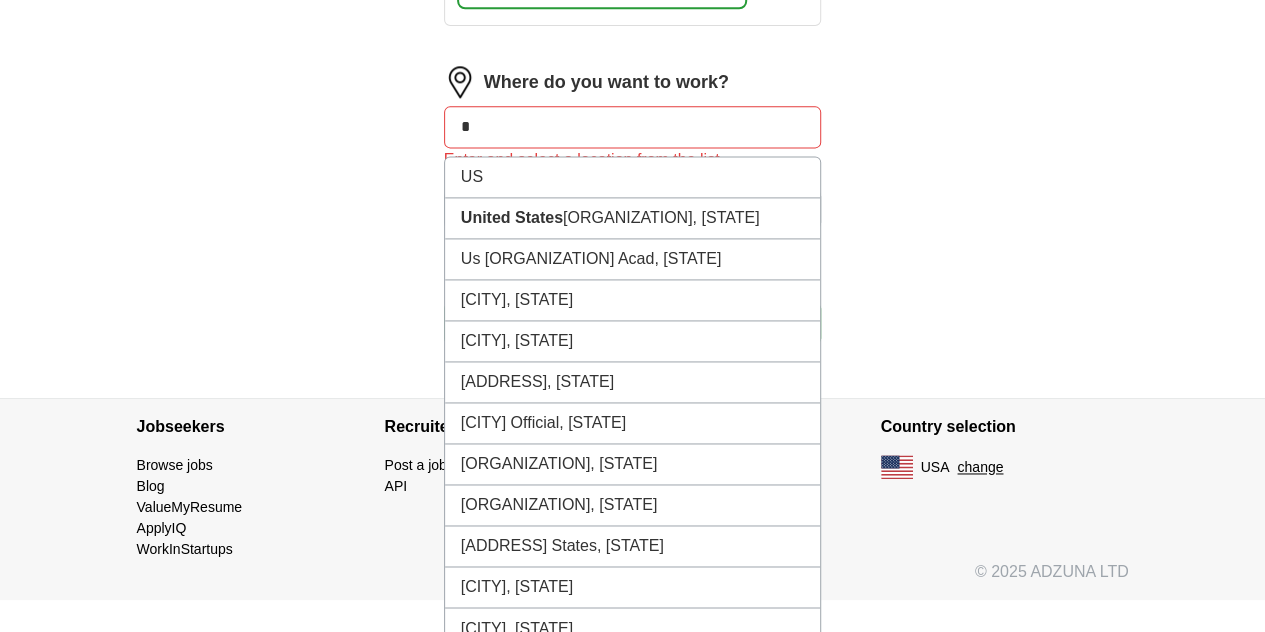 type on "*" 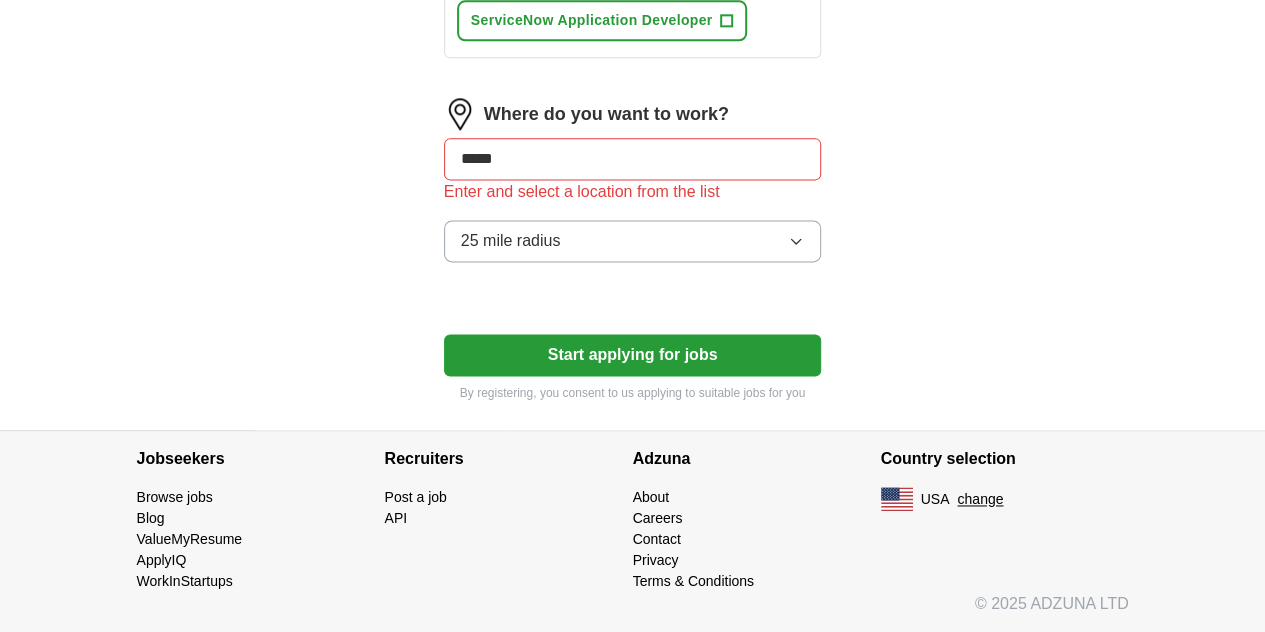 scroll, scrollTop: 1238, scrollLeft: 0, axis: vertical 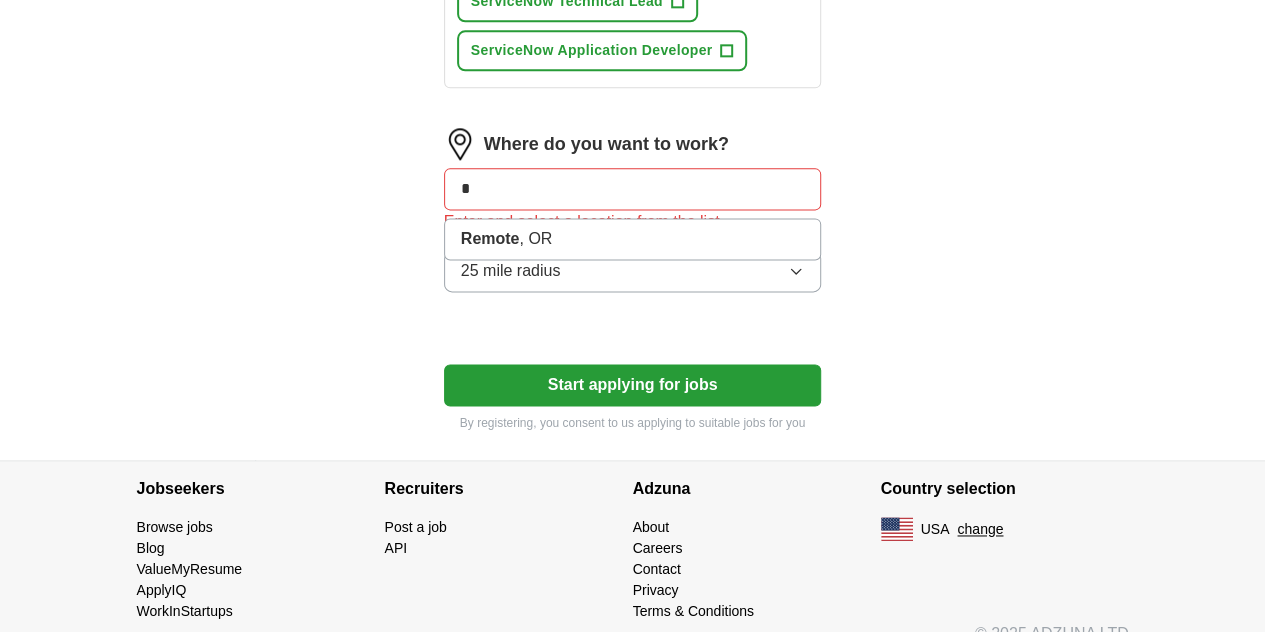 type on "*" 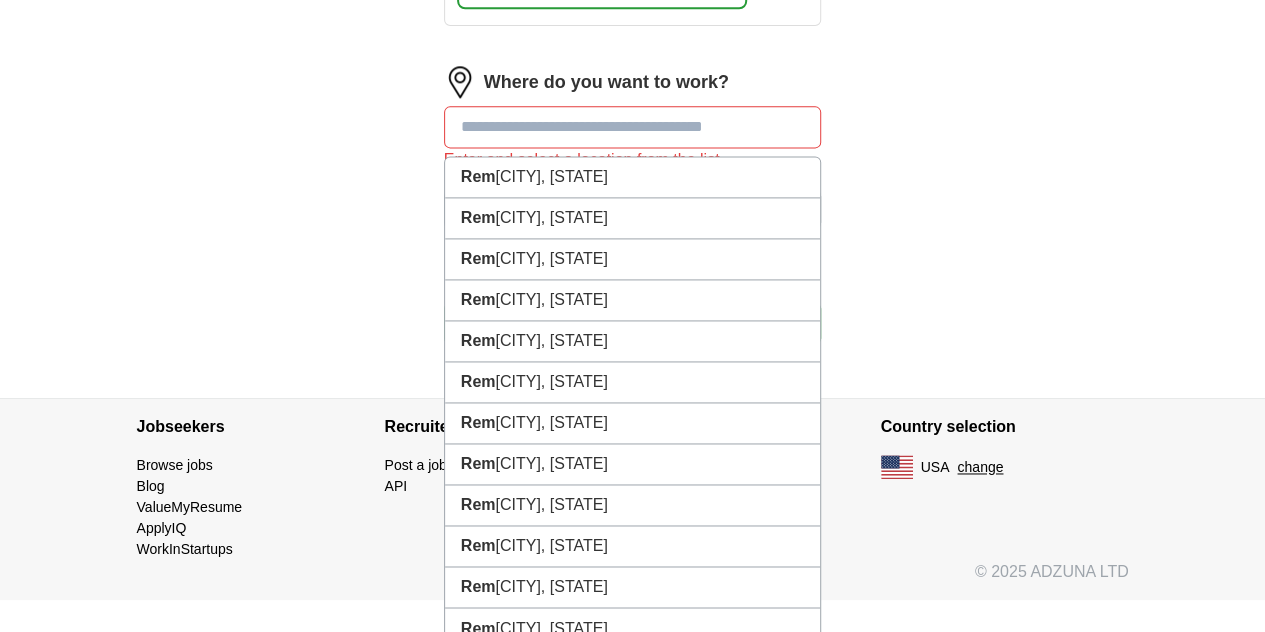 scroll, scrollTop: 1238, scrollLeft: 0, axis: vertical 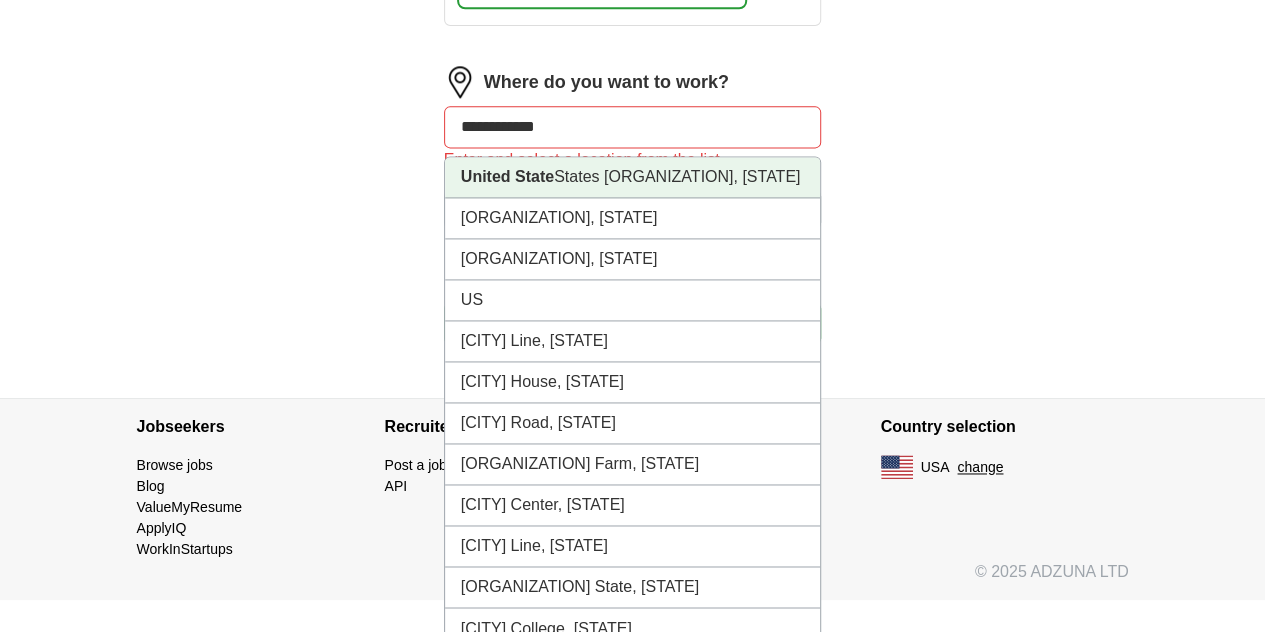 type on "**********" 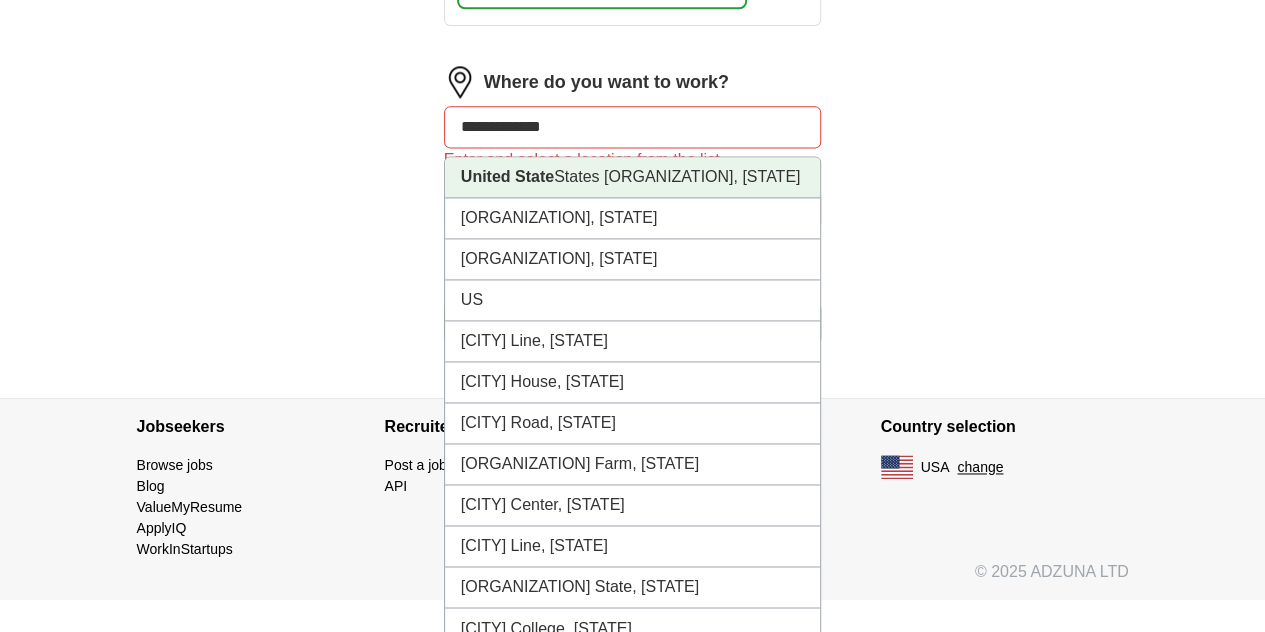 click on "[ORGANIZATION] States [ORGANIZATION], [STATE]" at bounding box center [633, 177] 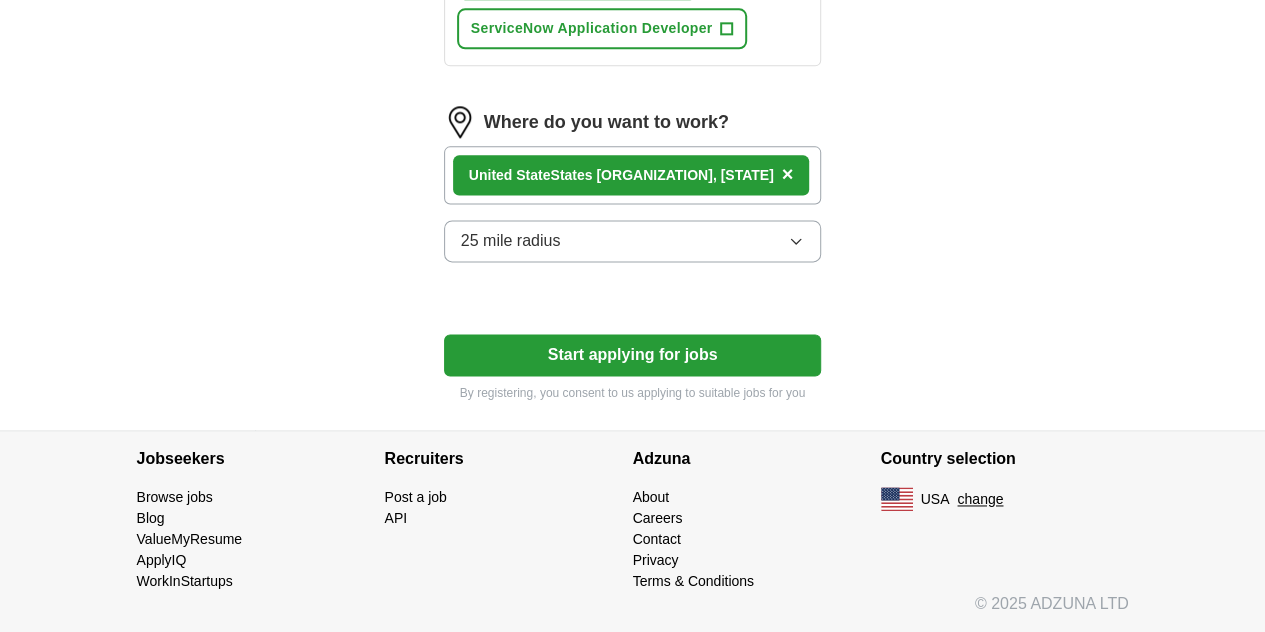 scroll, scrollTop: 1230, scrollLeft: 0, axis: vertical 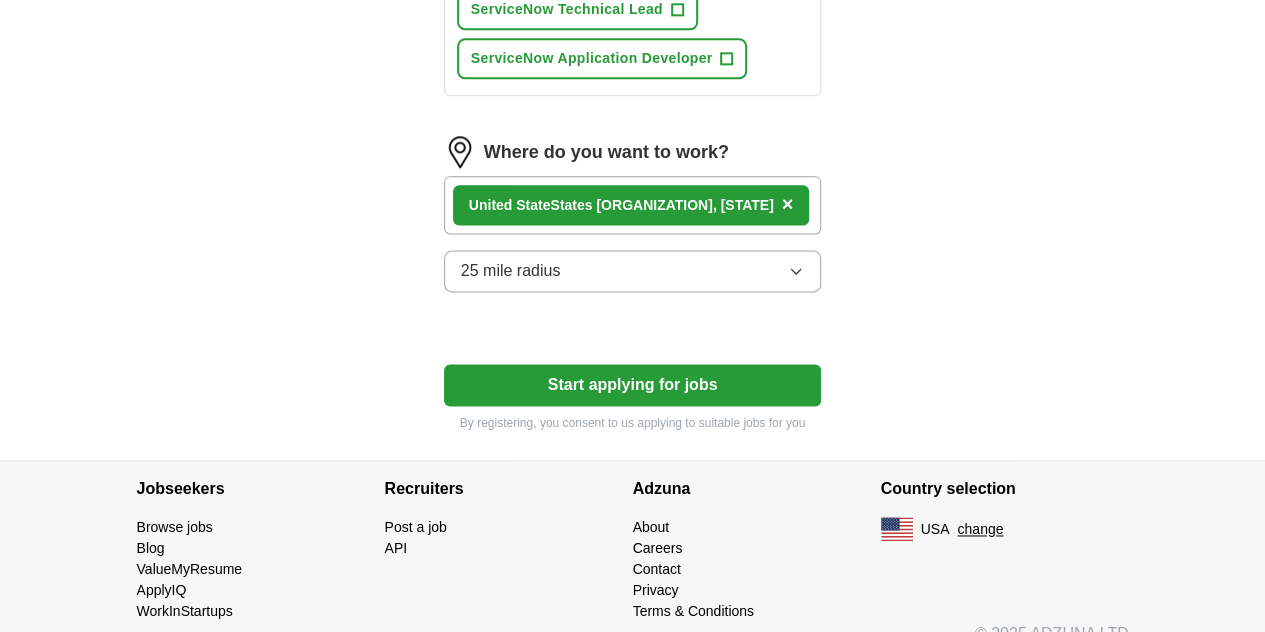 click on "Start applying for jobs" at bounding box center [633, 385] 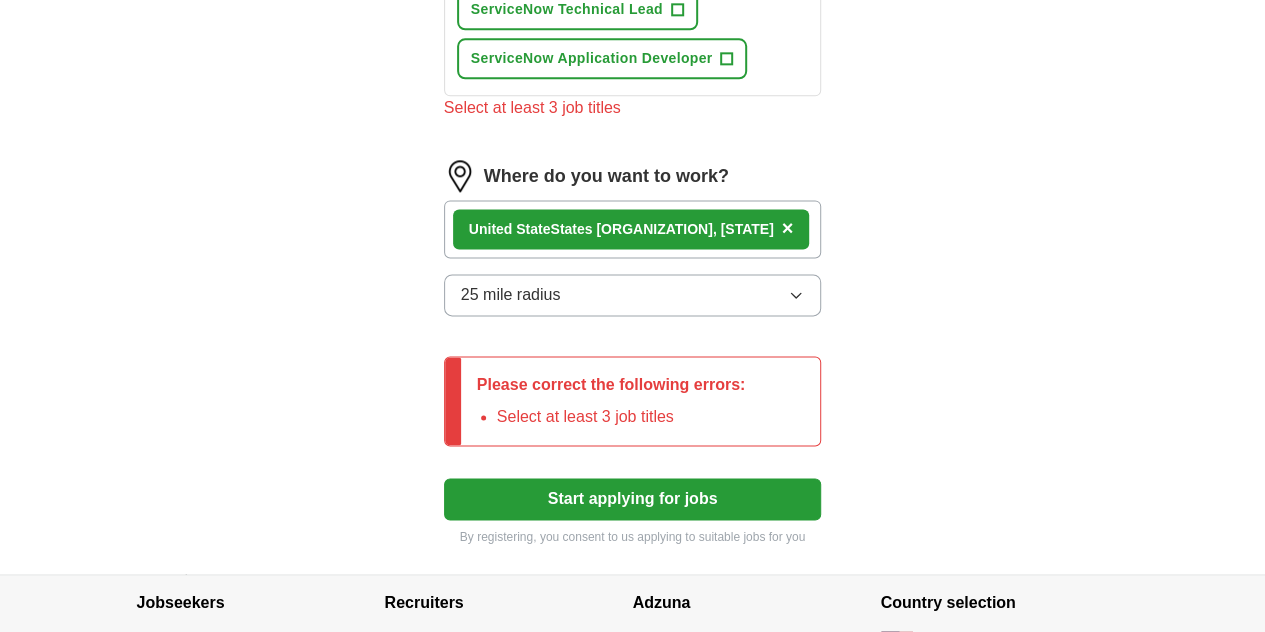 click on "[ORGANIZATION] States [ORGANIZATION], [STATE] ×" at bounding box center (633, 229) 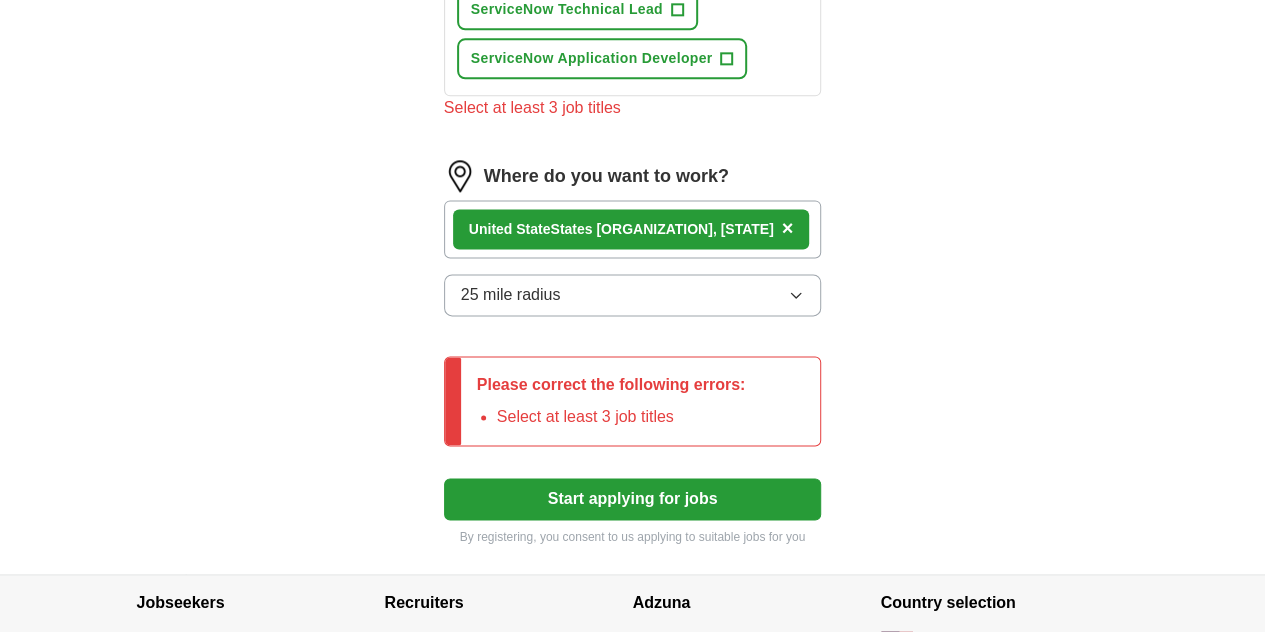 click on "Select at least 3 job titles" at bounding box center (621, 417) 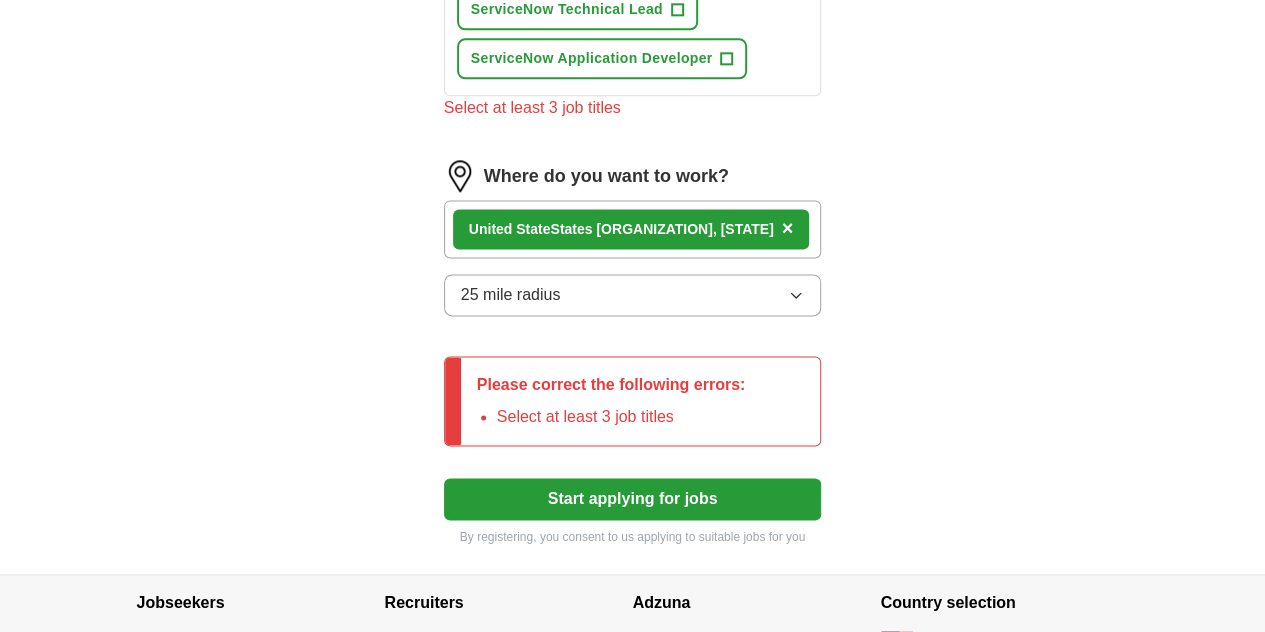 click on "[ORGANIZATION] States [ORGANIZATION], [STATE]" at bounding box center (621, 229) 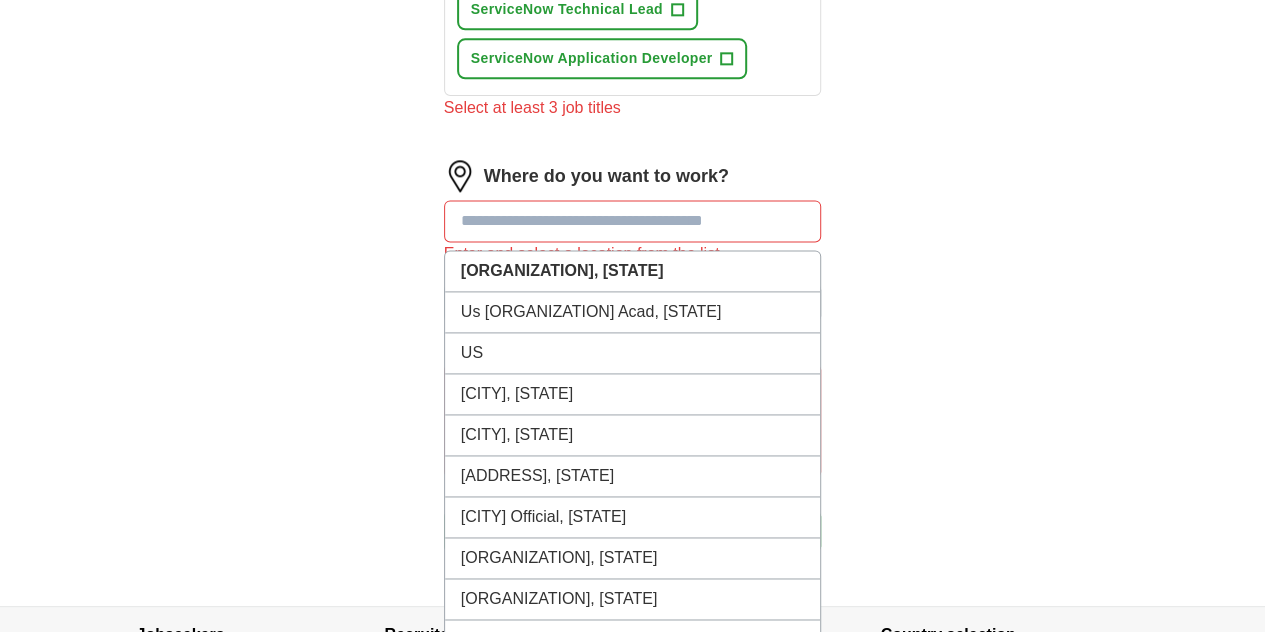 click at bounding box center [633, 221] 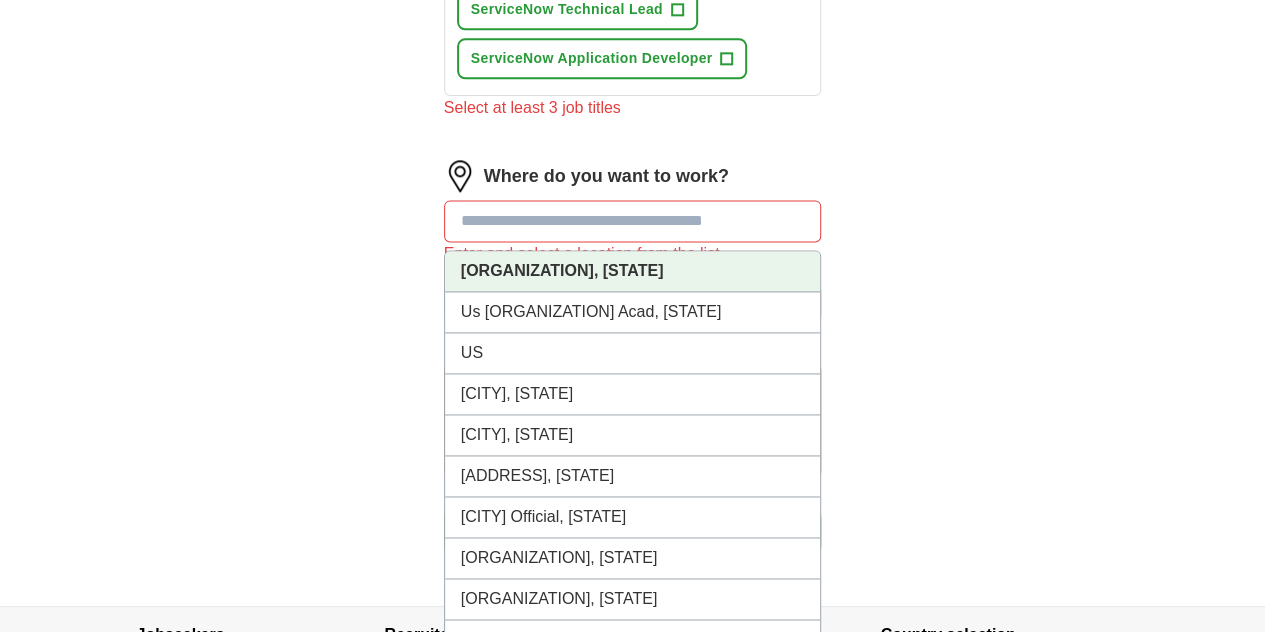 click on "[ORGANIZATION], [STATE]" at bounding box center (562, 270) 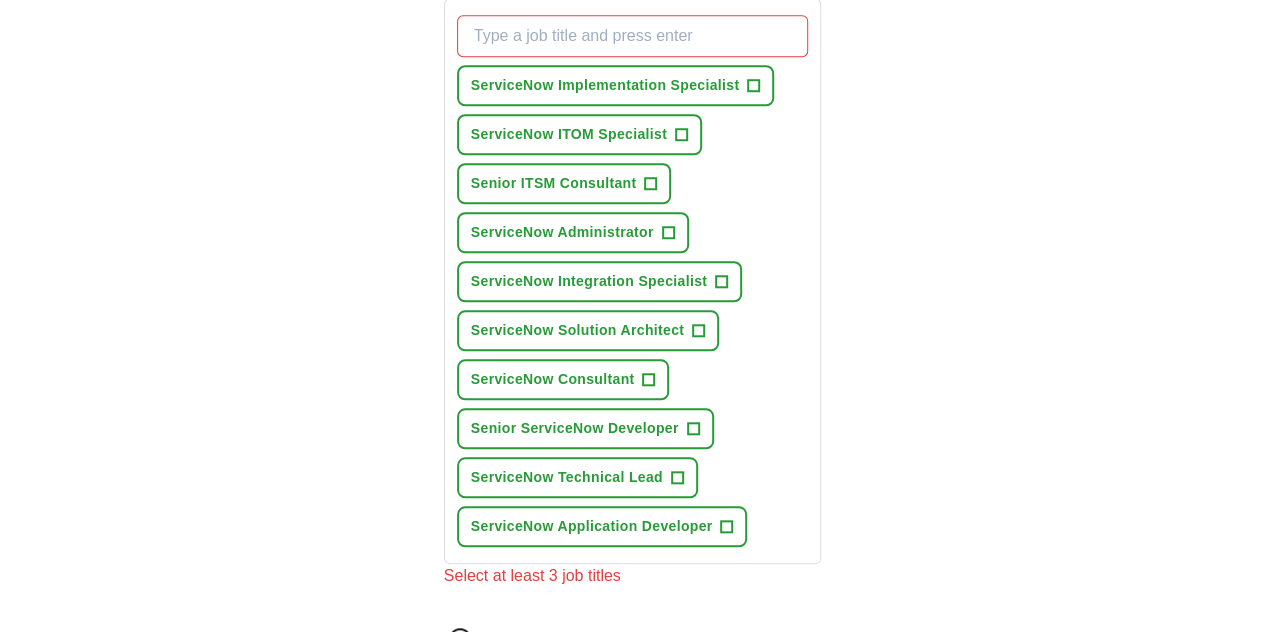 scroll, scrollTop: 730, scrollLeft: 0, axis: vertical 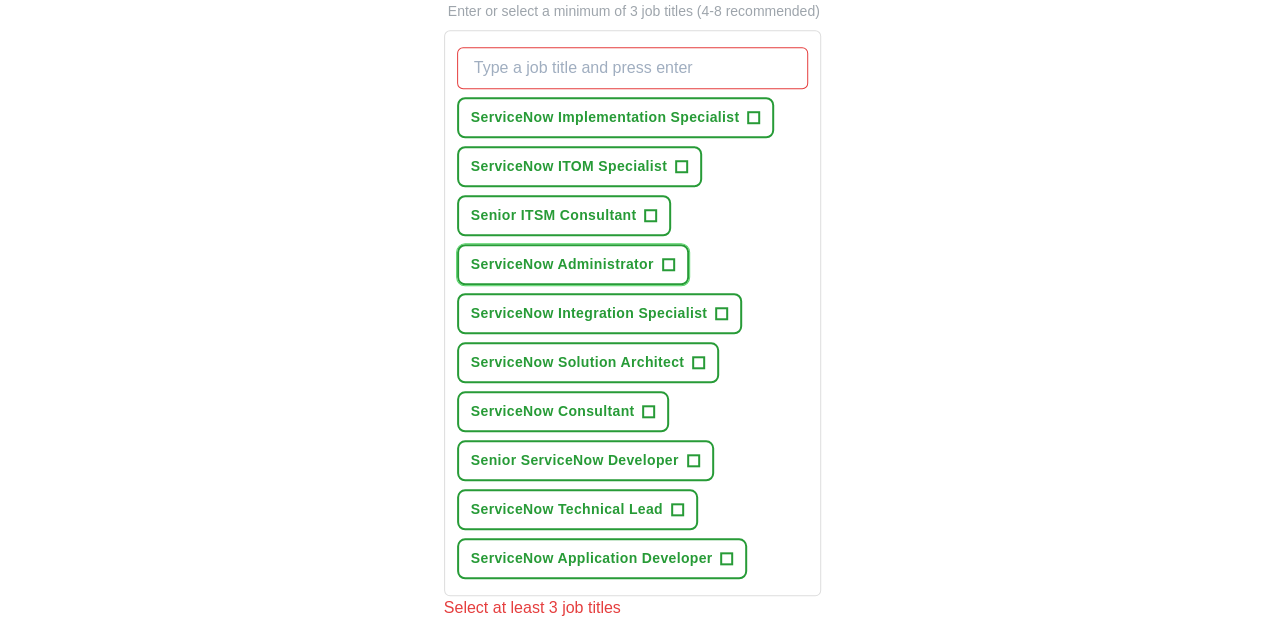 click on "+" at bounding box center (668, 265) 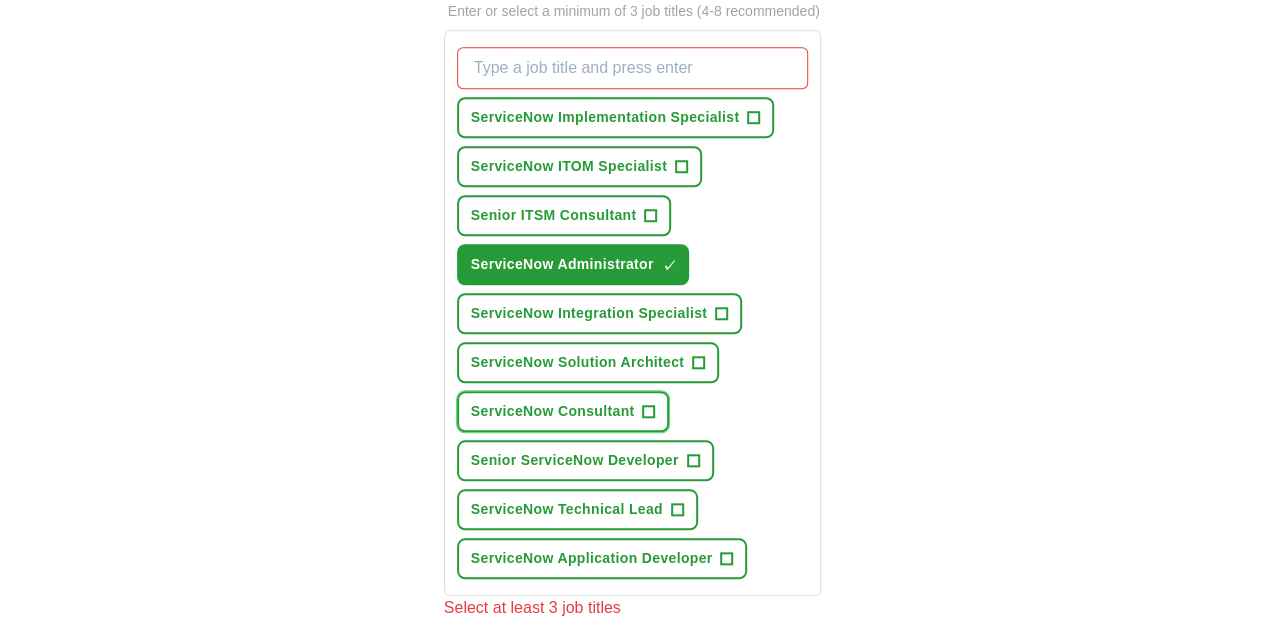 click on "ServiceNow Consultant +" at bounding box center [563, 411] 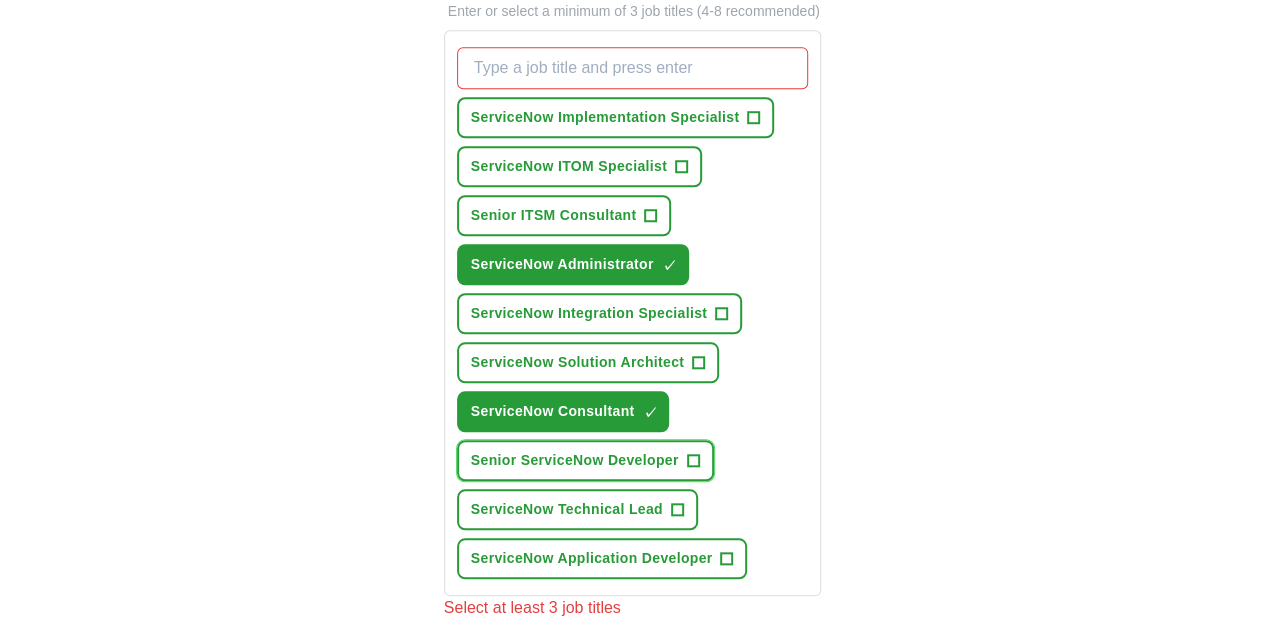 click on "+" at bounding box center [693, 461] 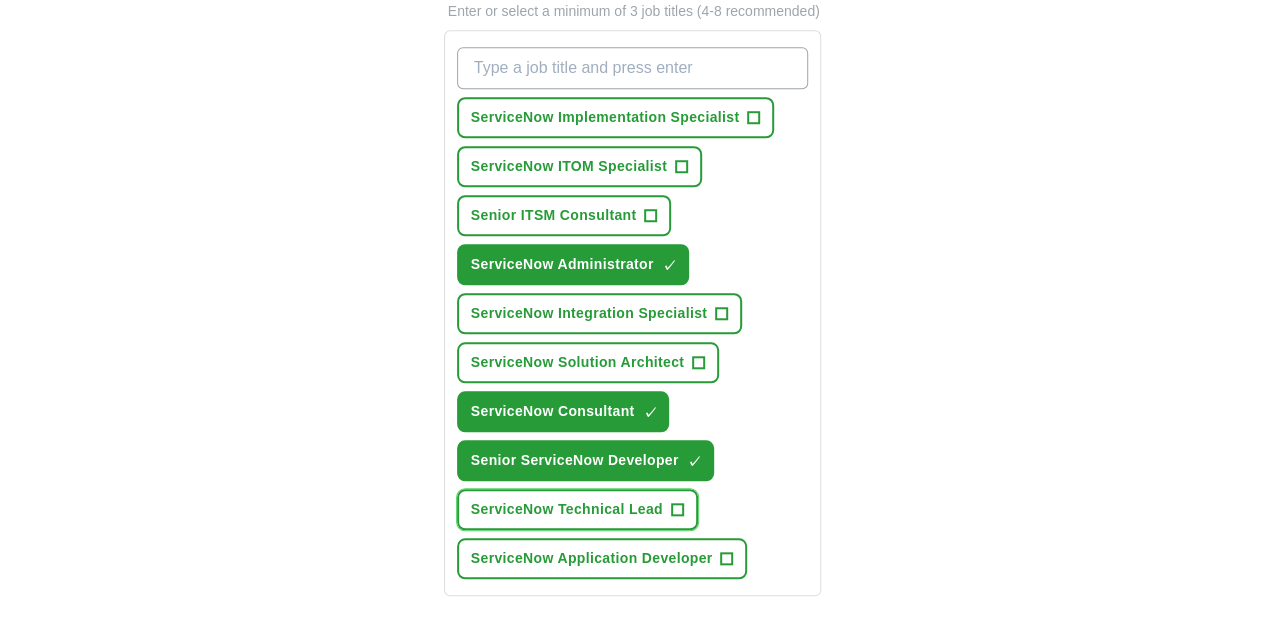 click on "+" at bounding box center (677, 510) 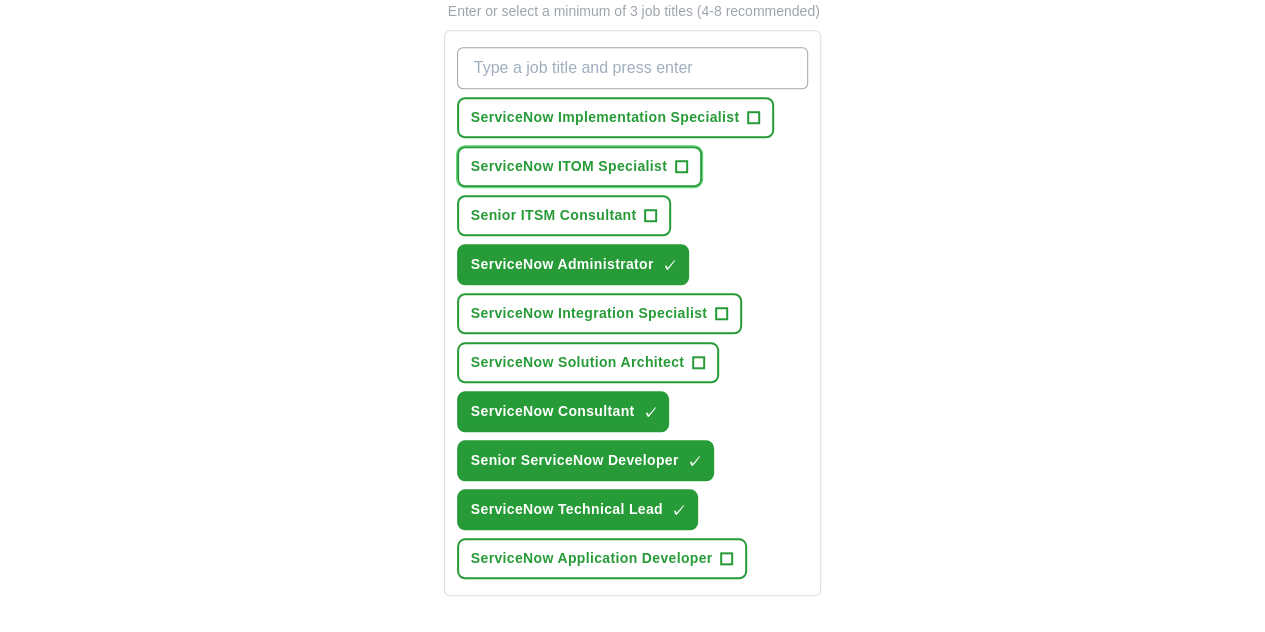 drag, startPoint x: 622, startPoint y: 139, endPoint x: 666, endPoint y: 97, distance: 60.827625 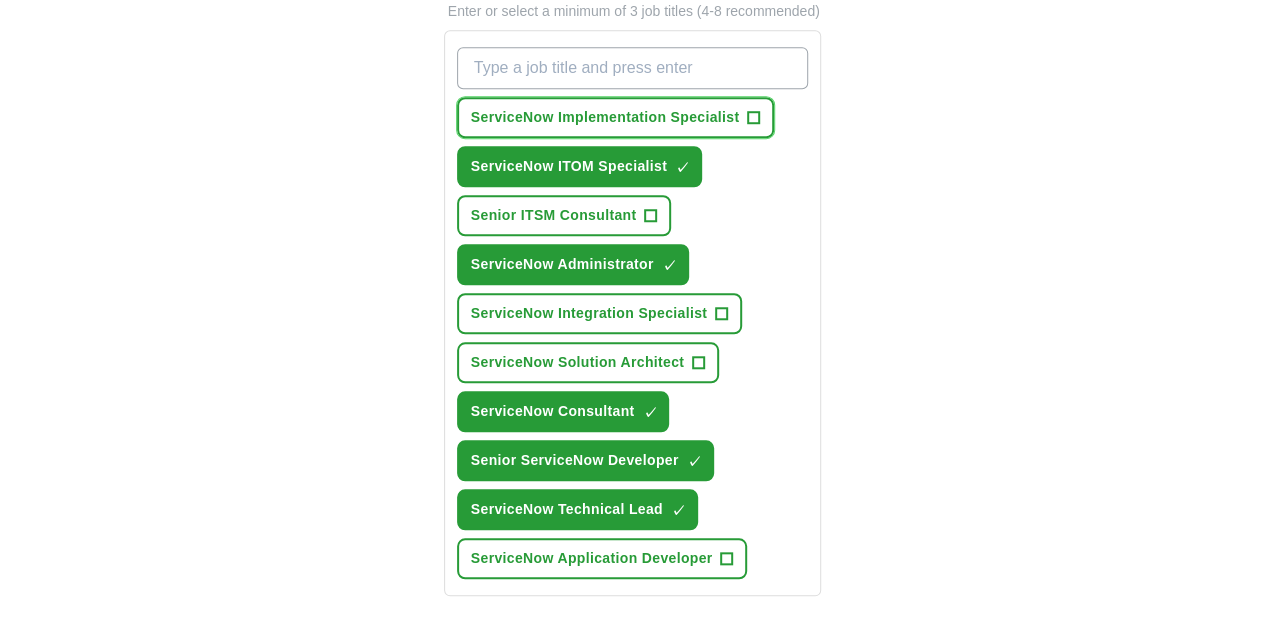 click on "+" at bounding box center [754, 118] 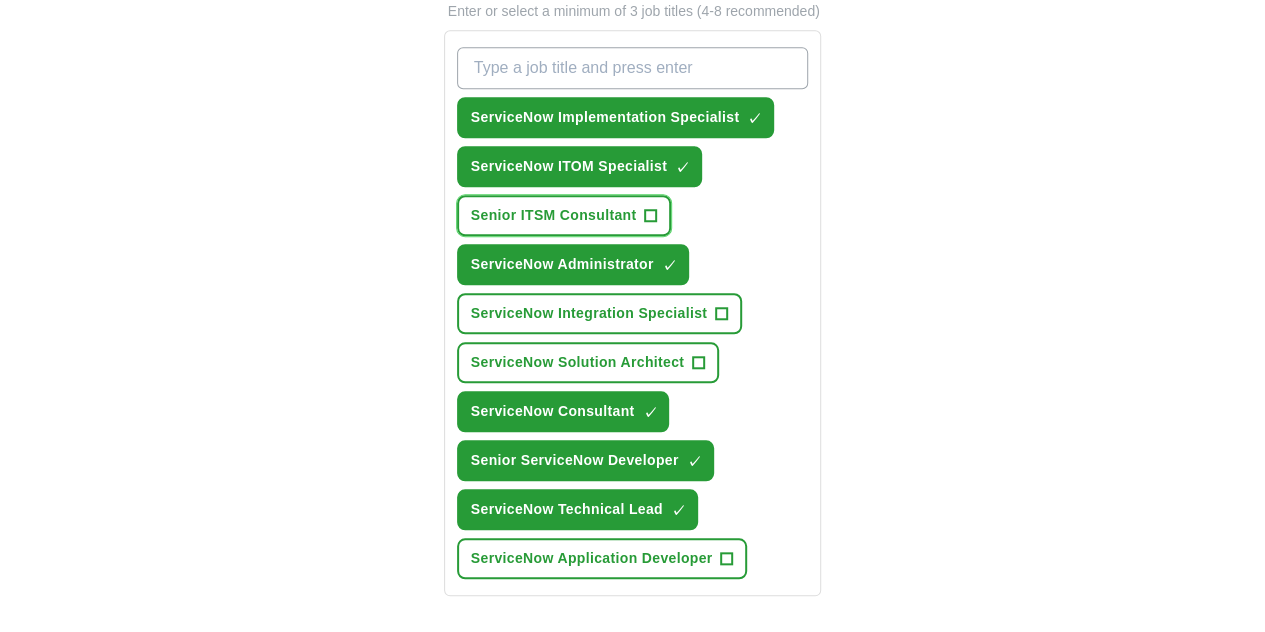 drag, startPoint x: 594, startPoint y: 179, endPoint x: 611, endPoint y: 191, distance: 20.808653 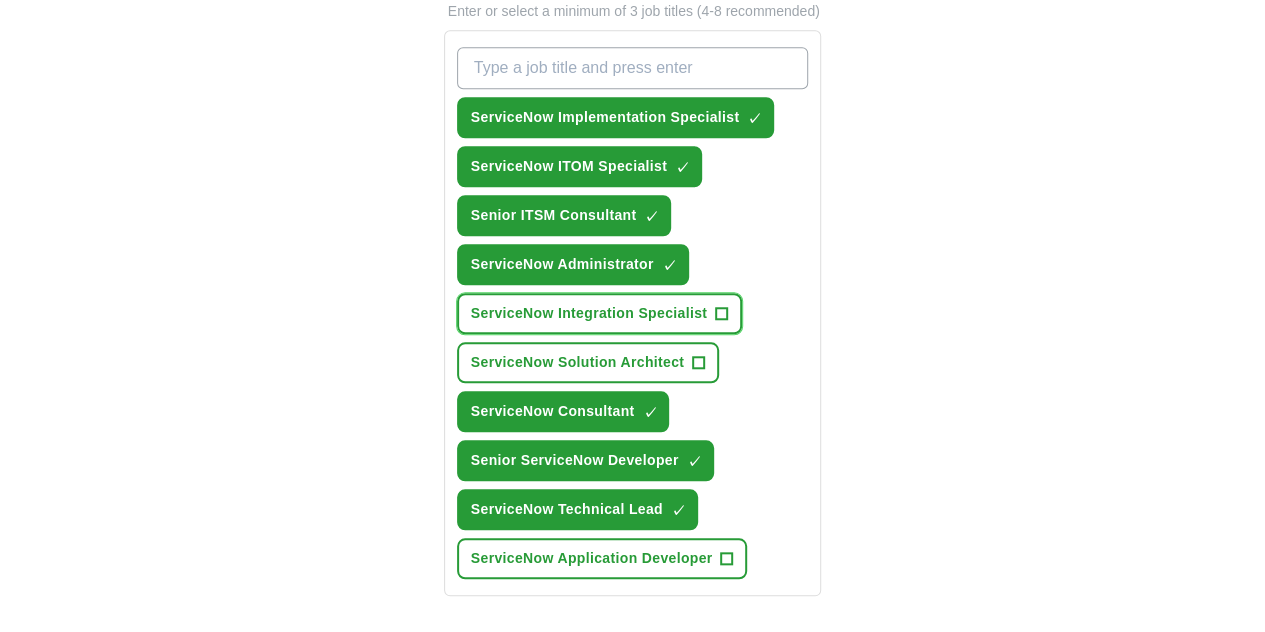 drag, startPoint x: 652, startPoint y: 283, endPoint x: 640, endPoint y: 330, distance: 48.507732 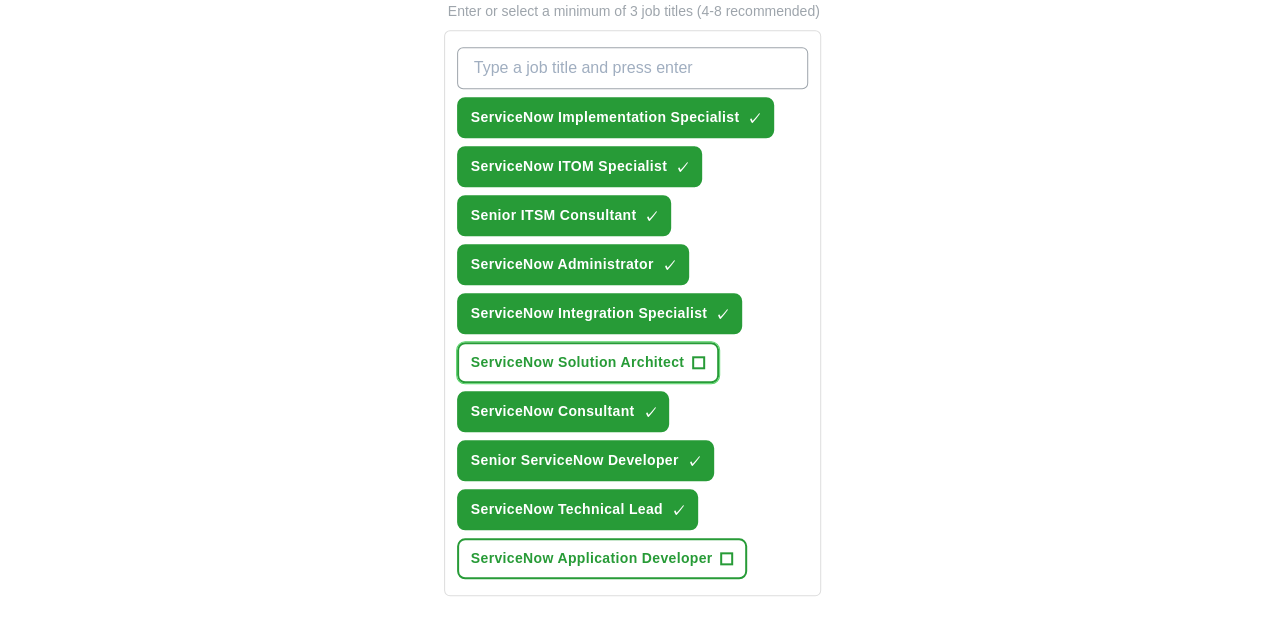click on "ServiceNow Solution Architect +" at bounding box center (588, 362) 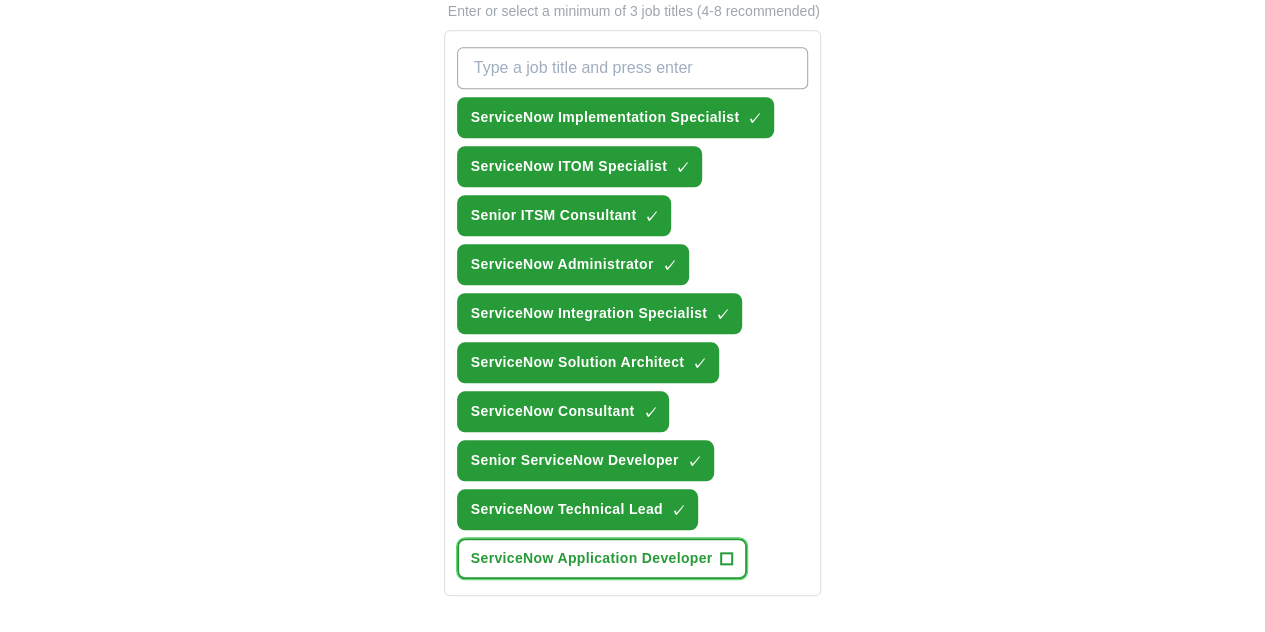 click on "ServiceNow Application Developer +" at bounding box center (602, 558) 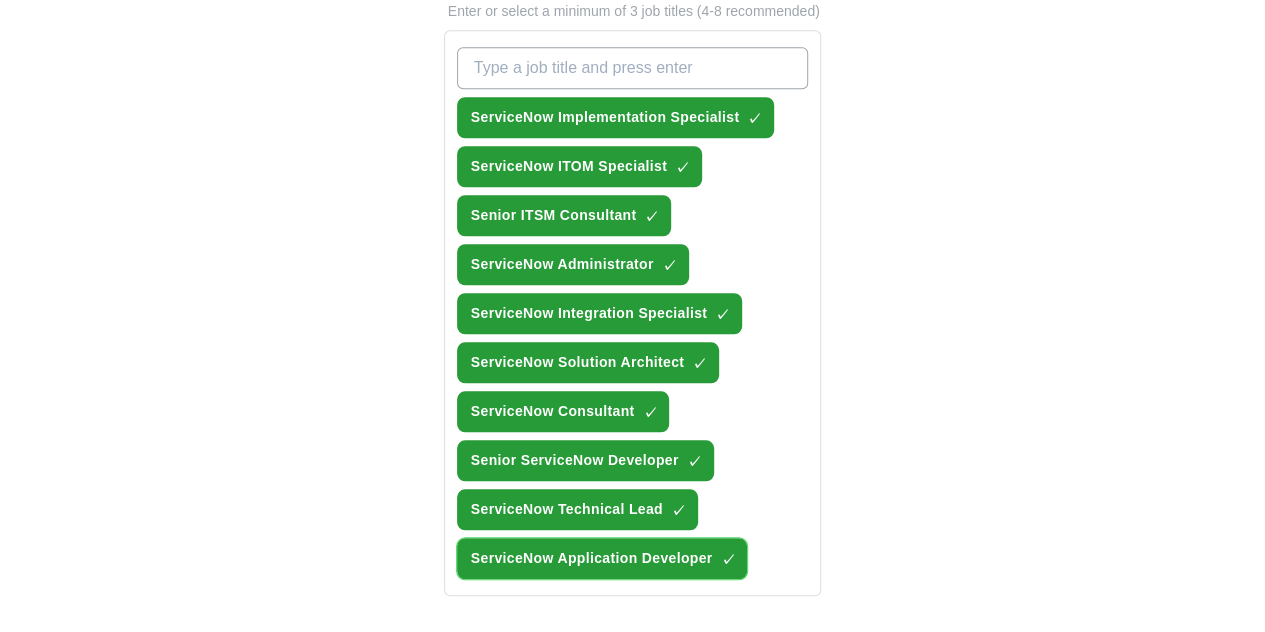 scroll, scrollTop: 1230, scrollLeft: 0, axis: vertical 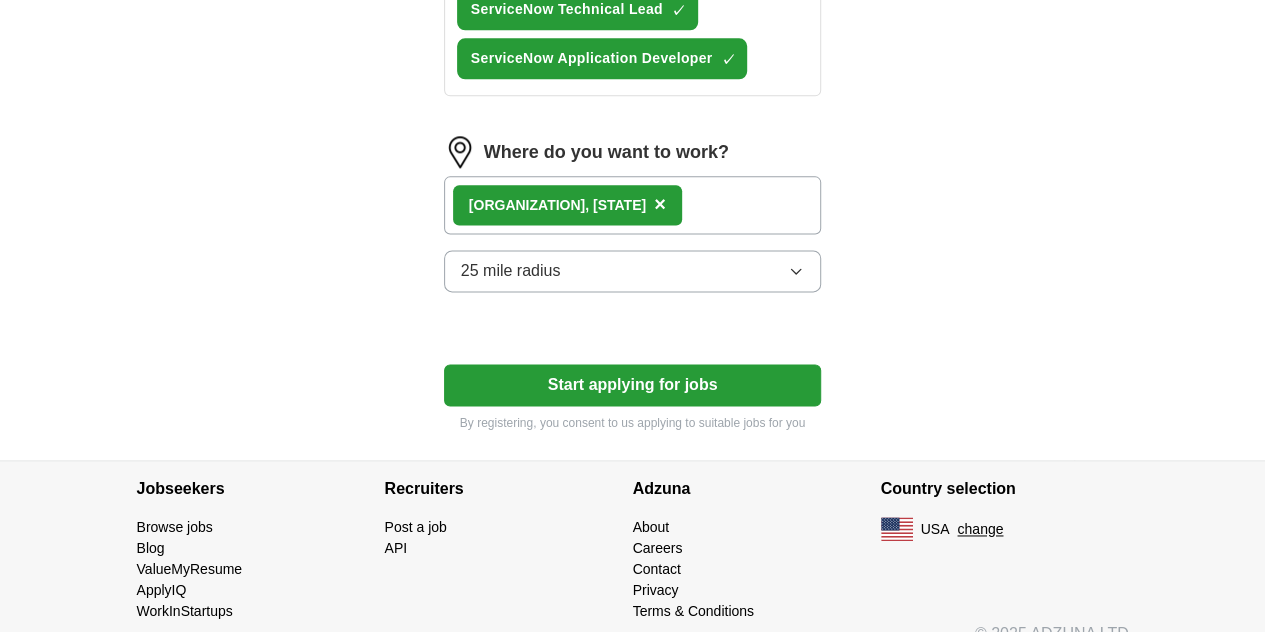 click on "Start applying for jobs" at bounding box center (633, 385) 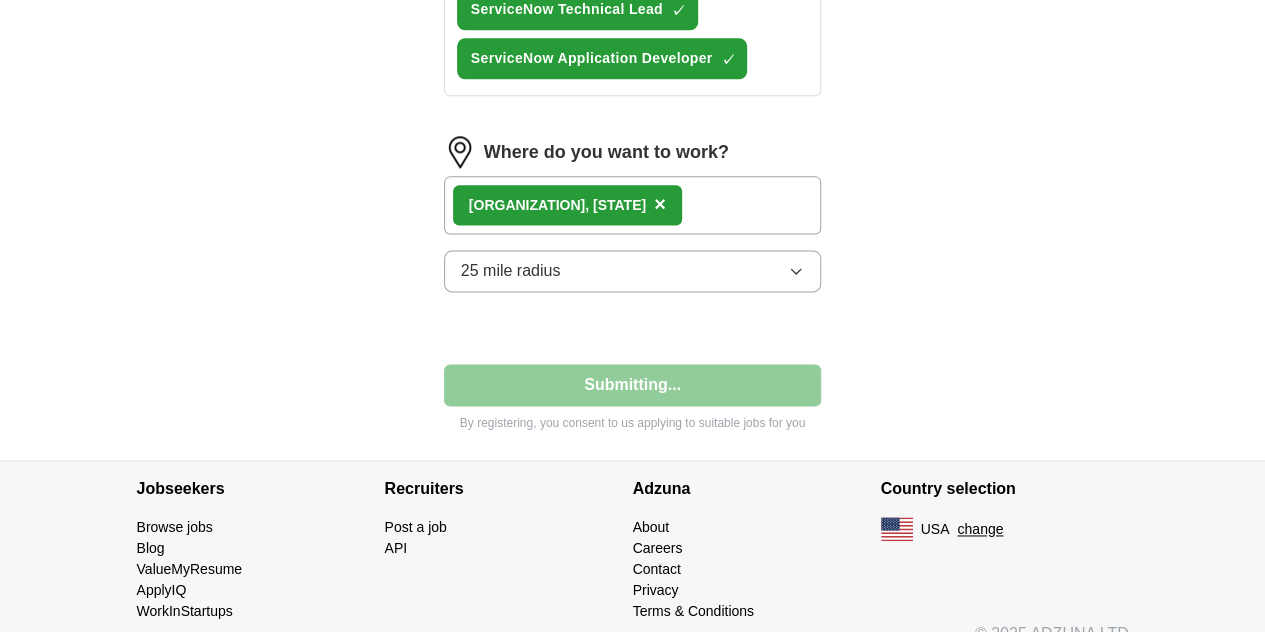 select on "**" 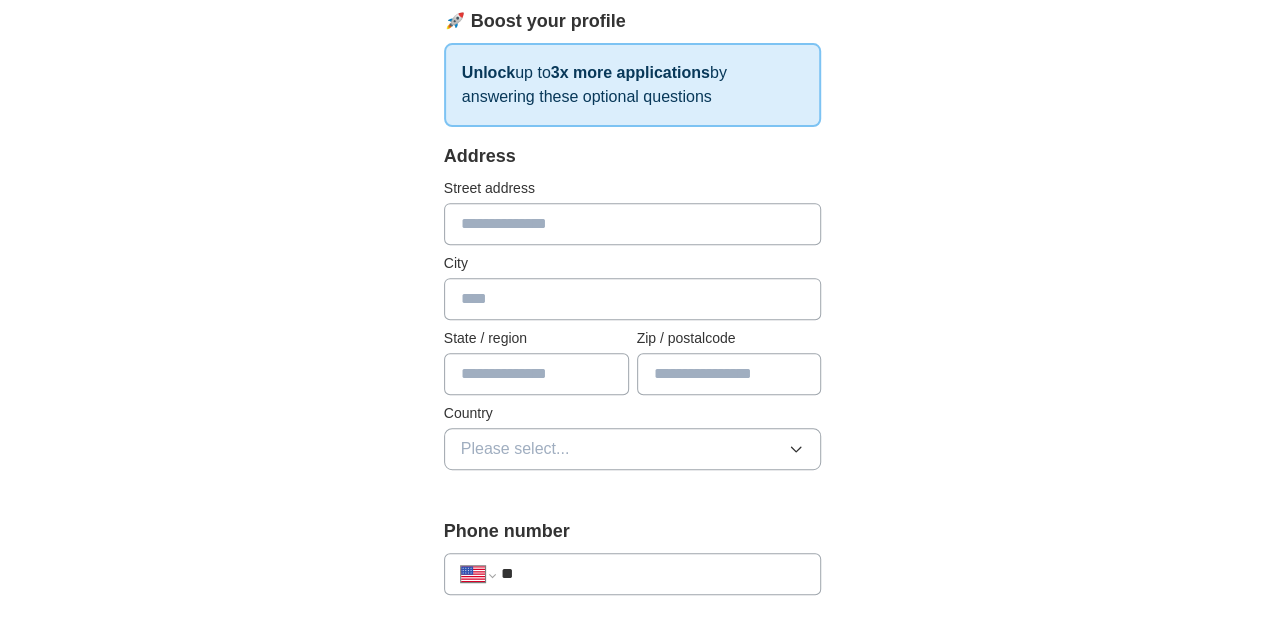 scroll, scrollTop: 400, scrollLeft: 0, axis: vertical 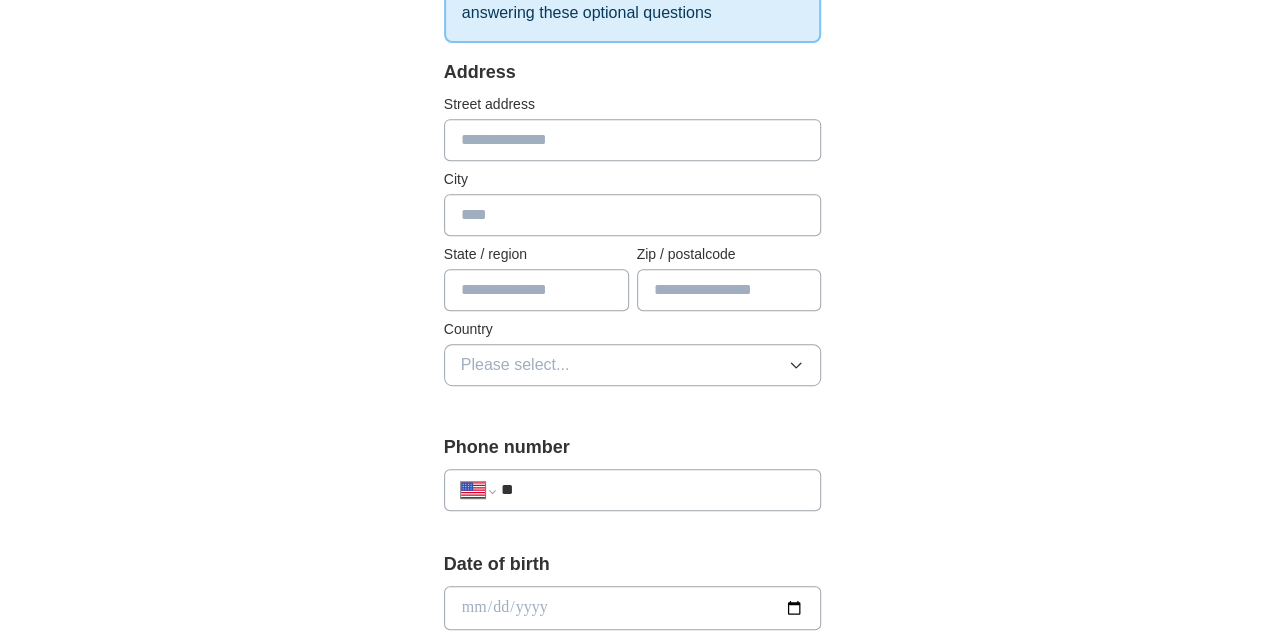 click at bounding box center (633, 140) 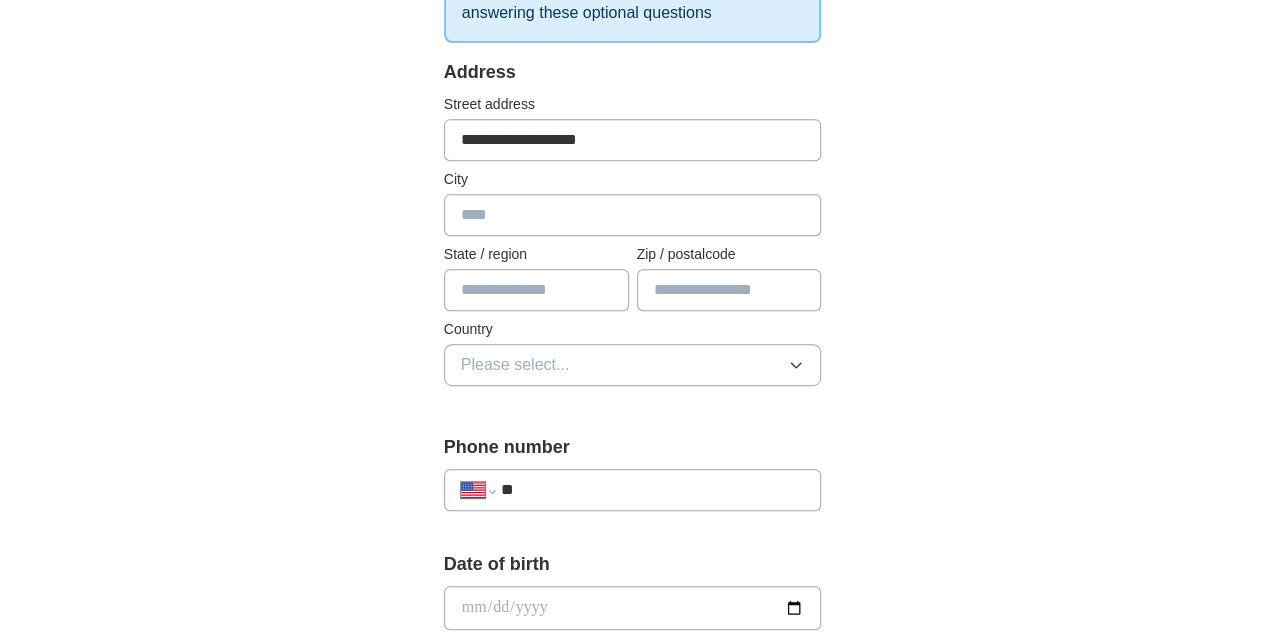 type on "**********" 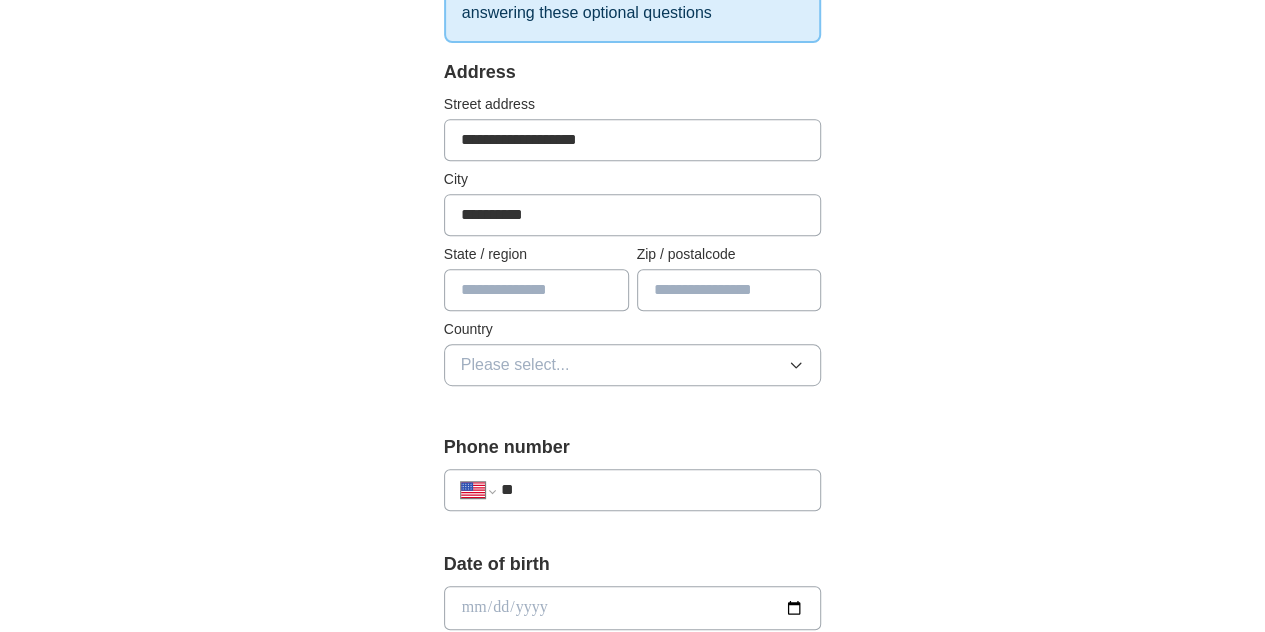 type on "**********" 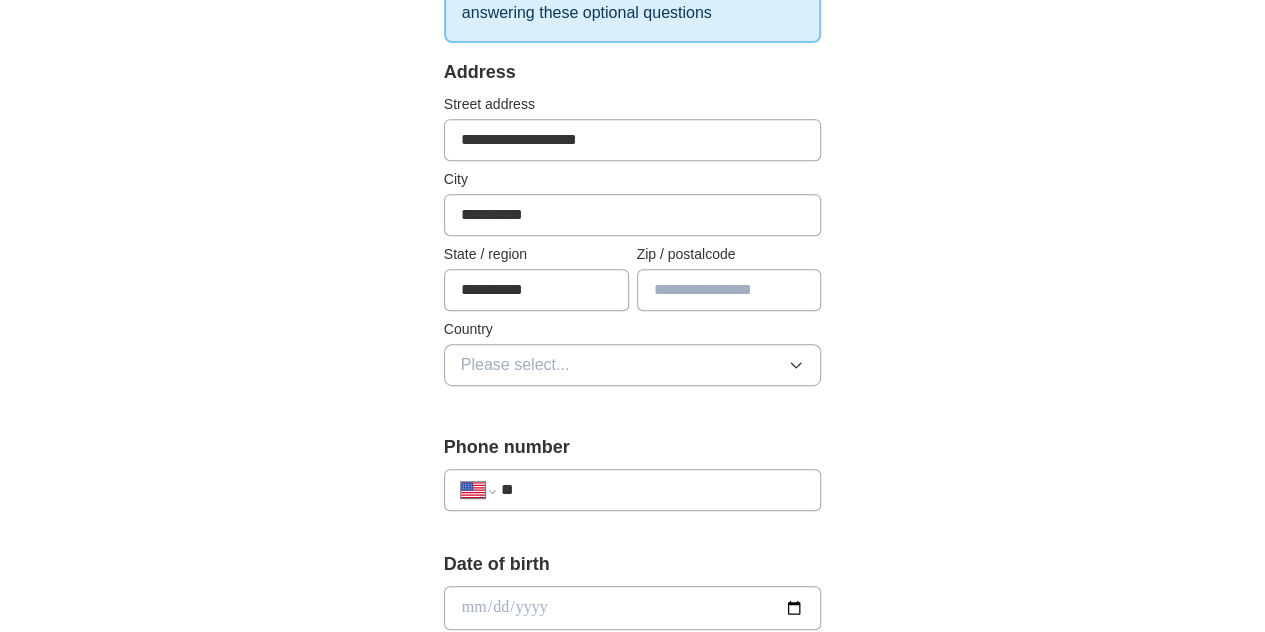 type on "*****" 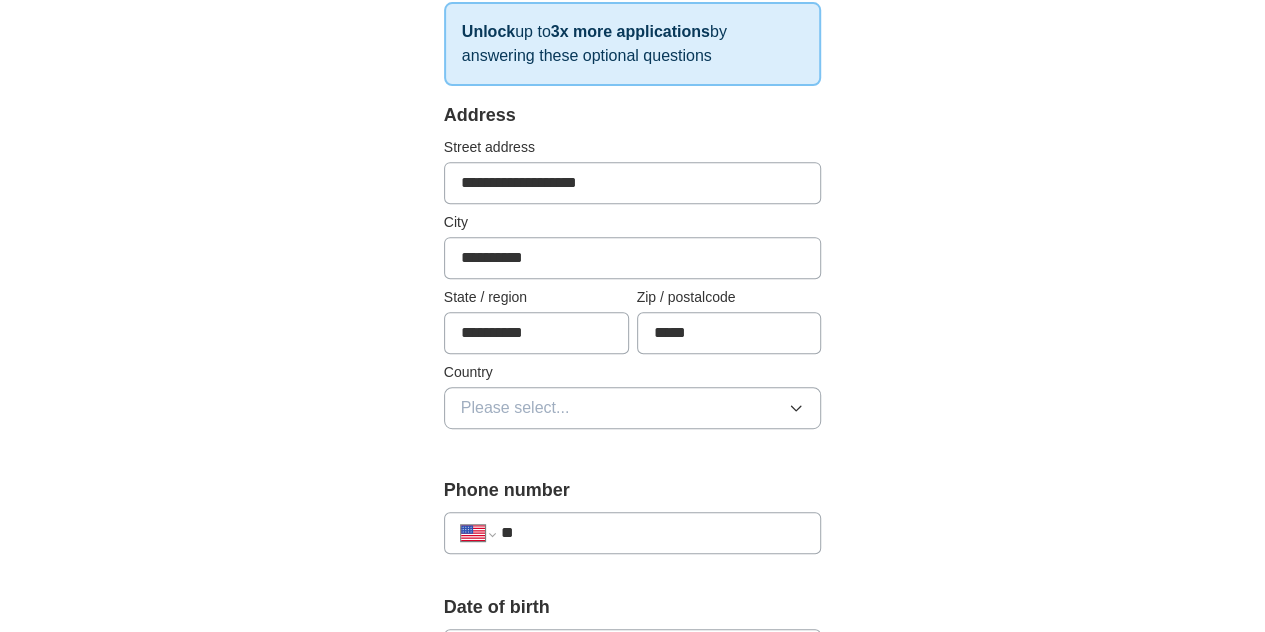 scroll, scrollTop: 400, scrollLeft: 0, axis: vertical 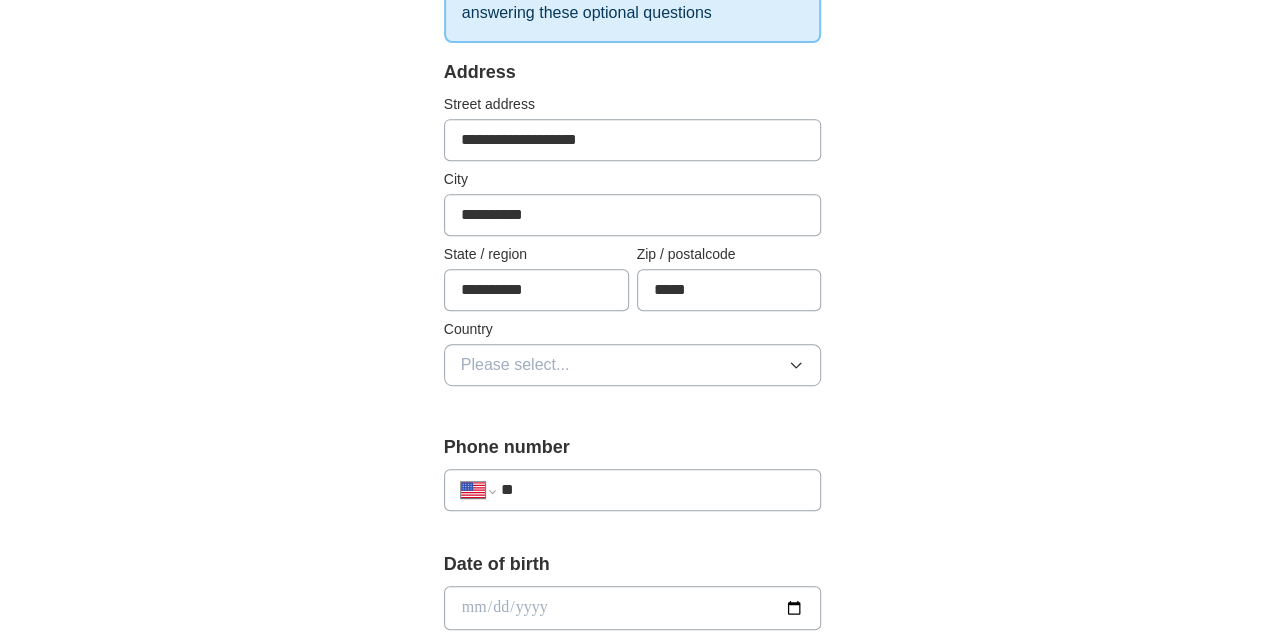 drag, startPoint x: 578, startPoint y: 140, endPoint x: 539, endPoint y: 149, distance: 40.024994 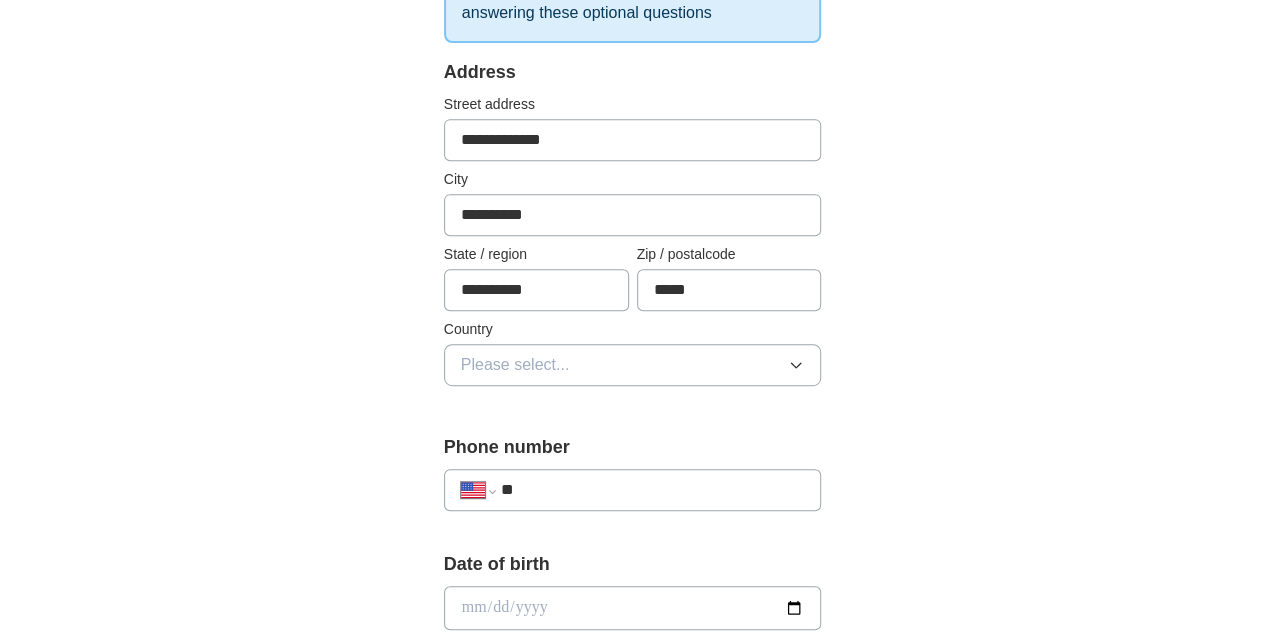 type on "**********" 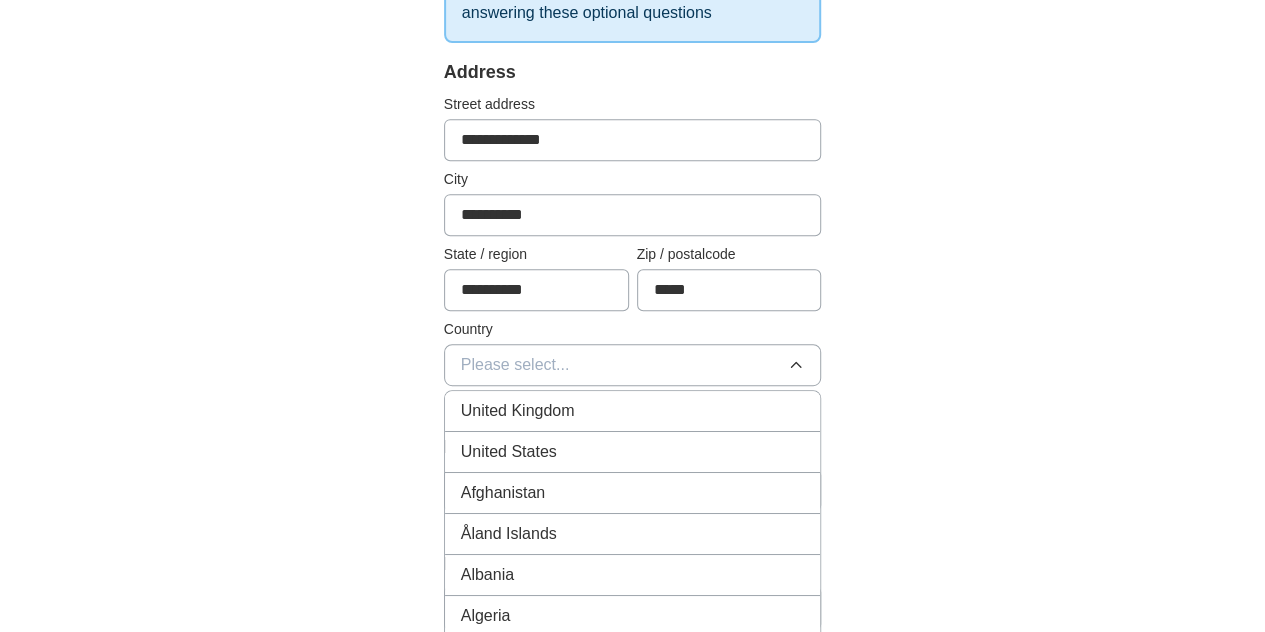 click on "United States" at bounding box center [509, 452] 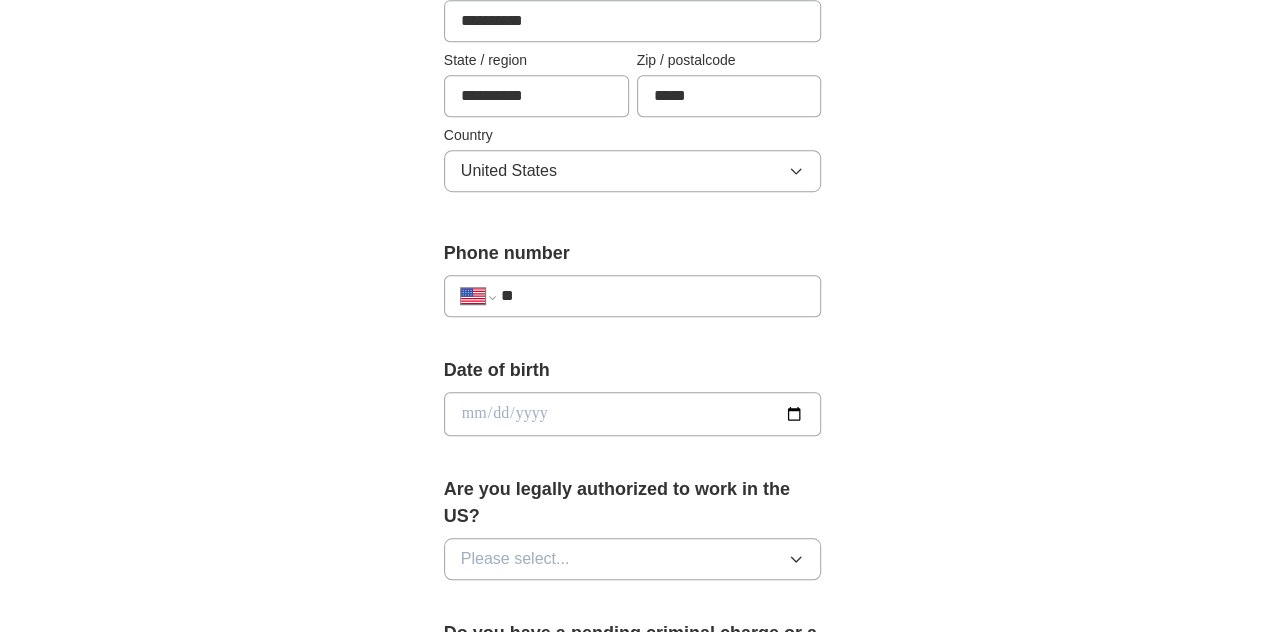 scroll, scrollTop: 600, scrollLeft: 0, axis: vertical 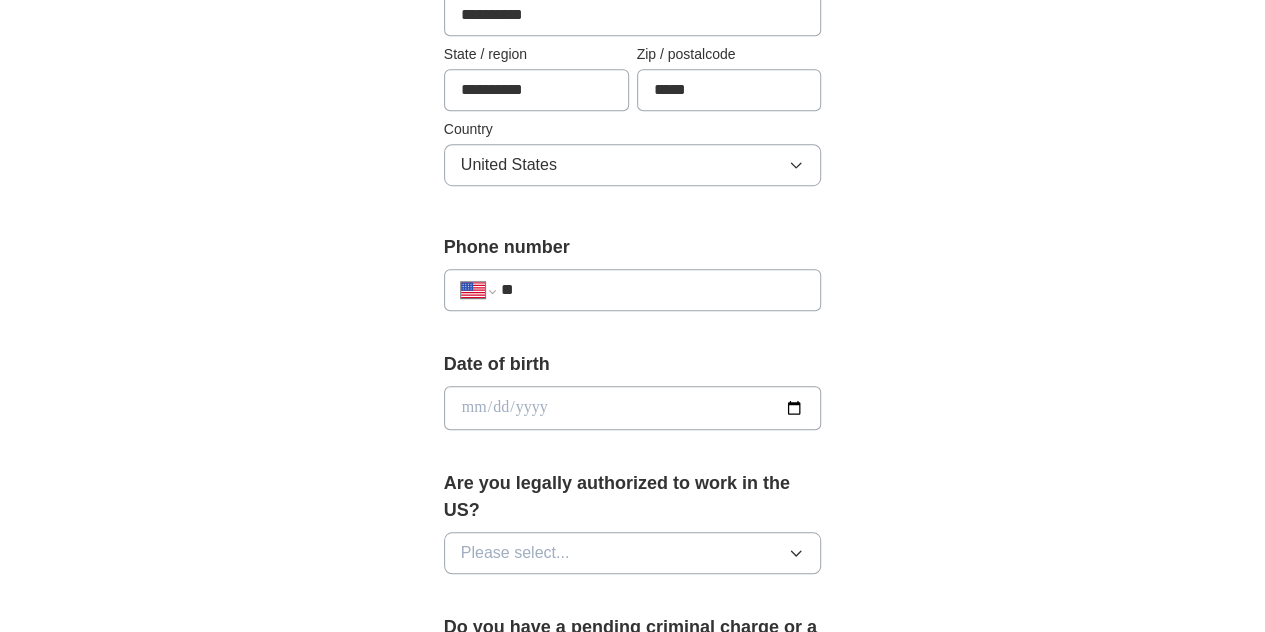 click on "**" at bounding box center [653, 290] 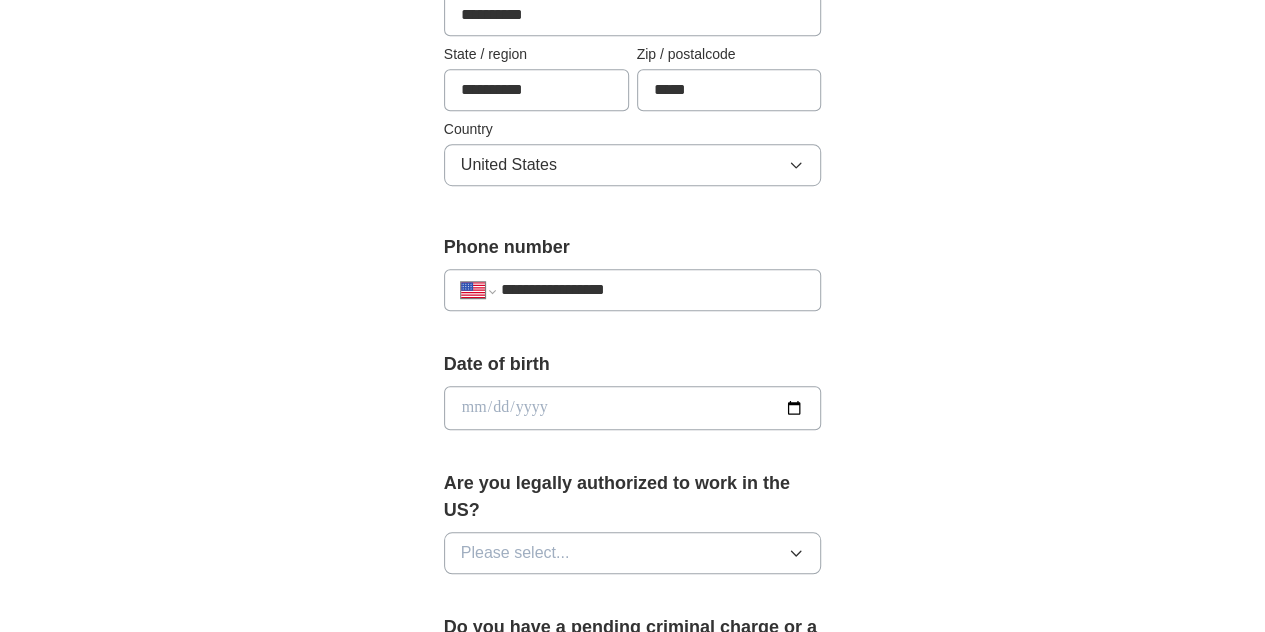 click on "**********" at bounding box center (653, 290) 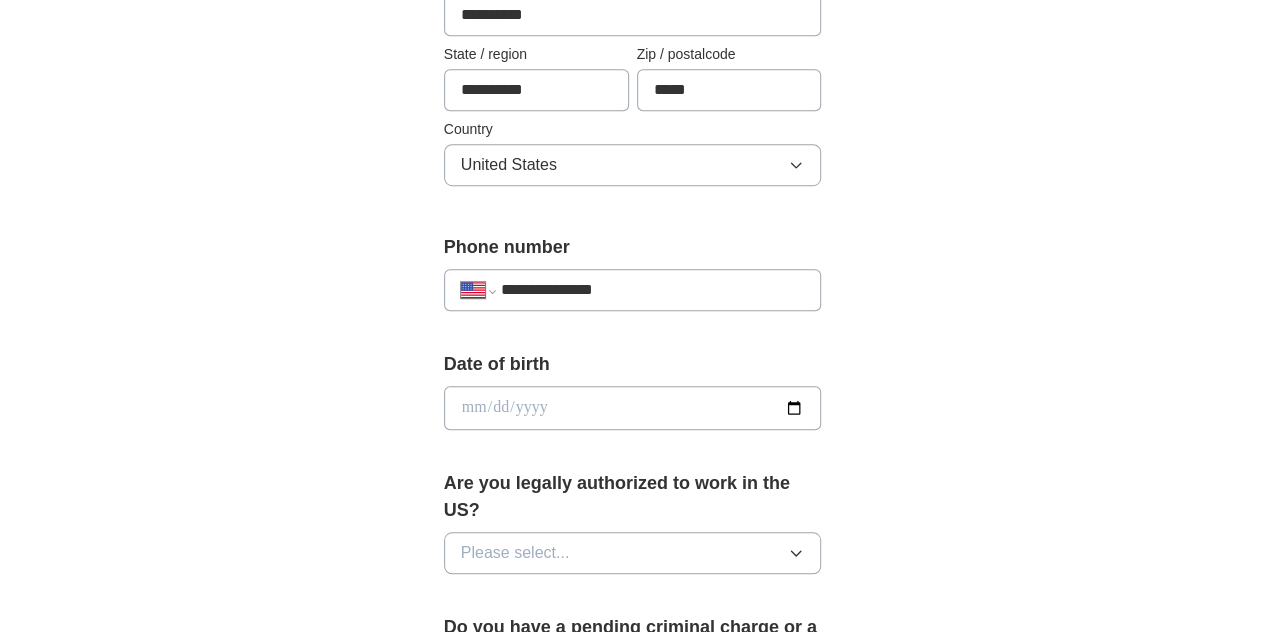 type on "**********" 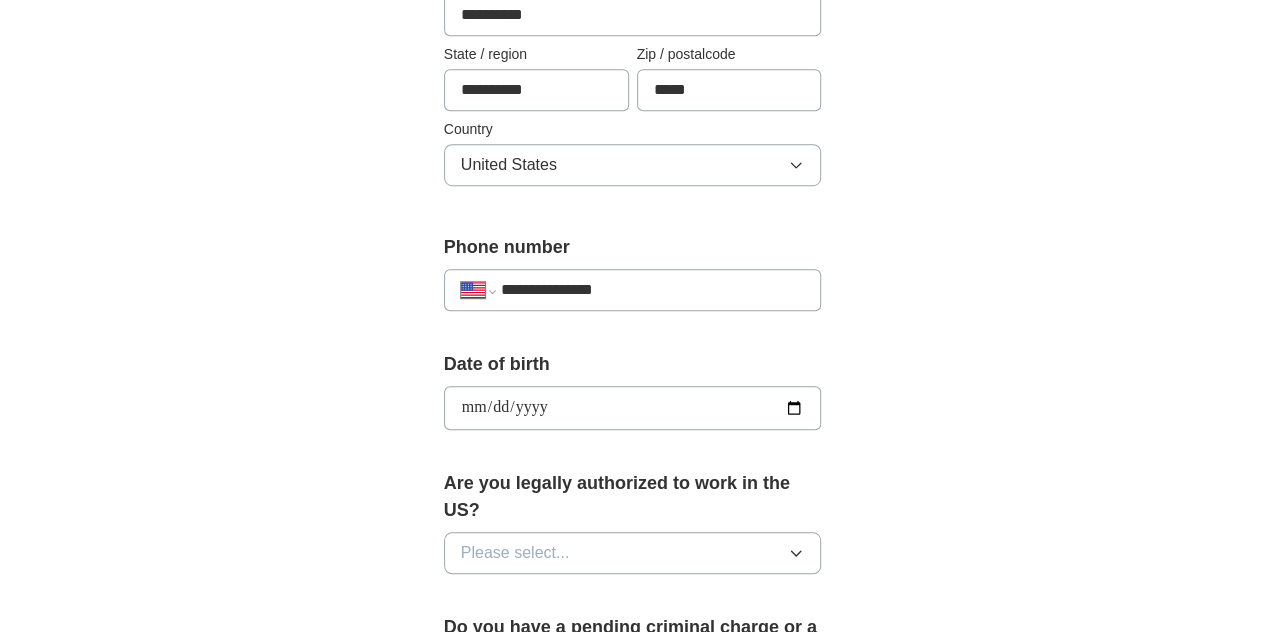 type on "**********" 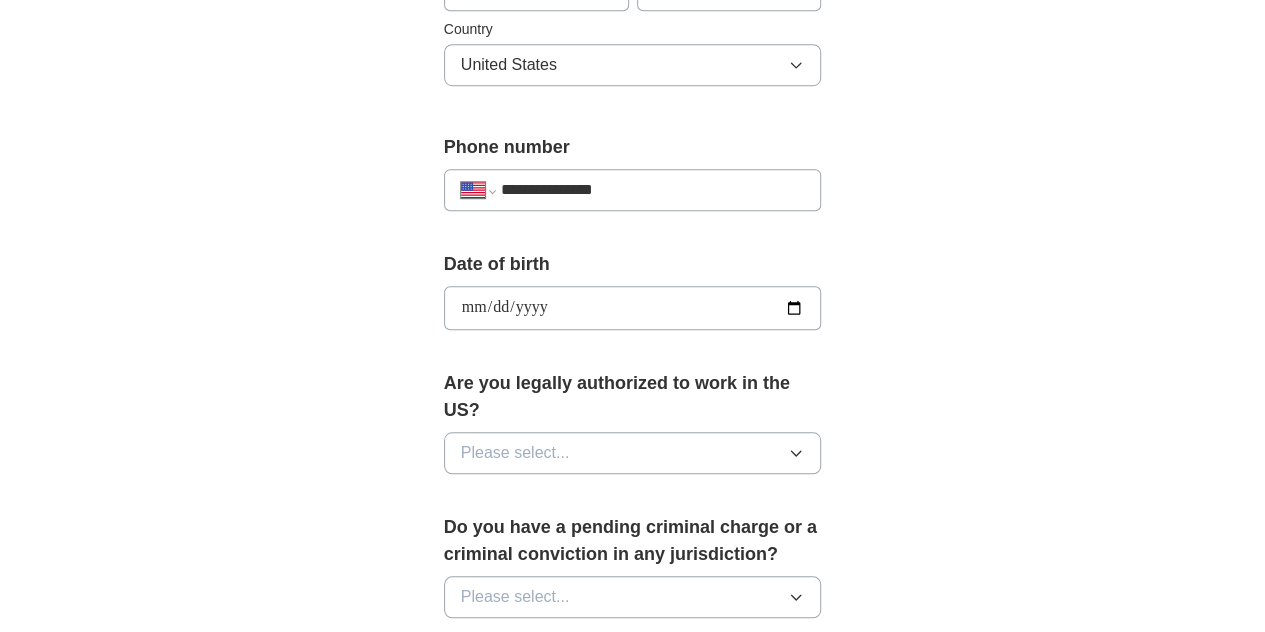 click on "Please select..." at bounding box center [633, 453] 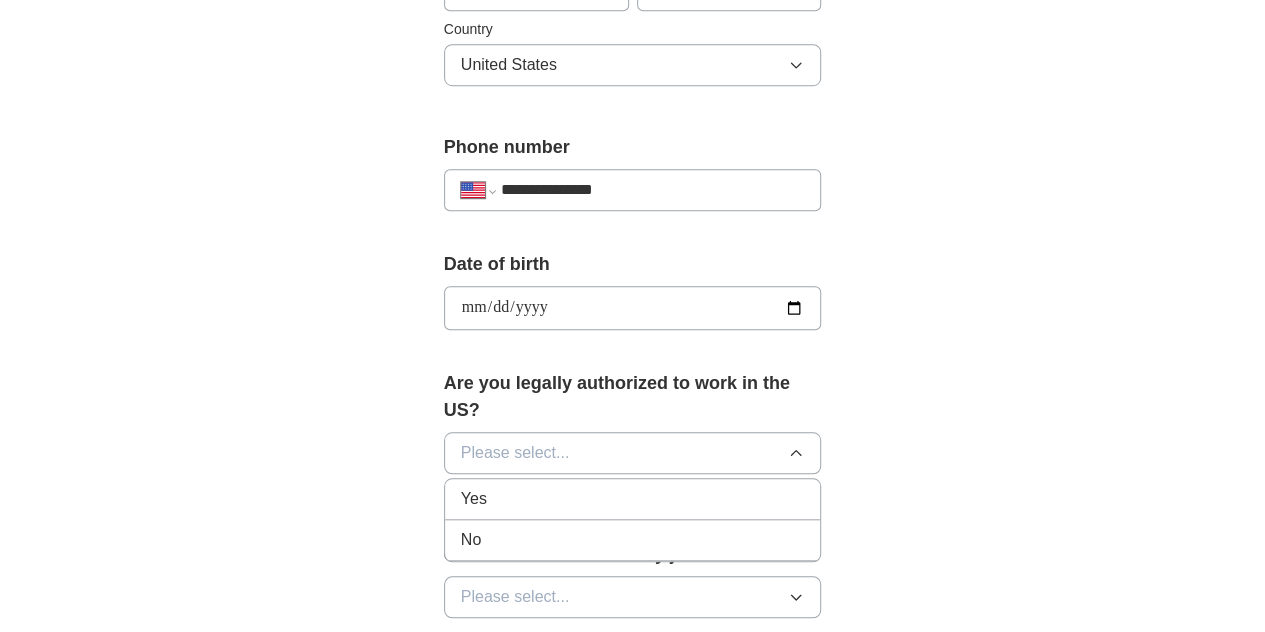 click on "Yes" at bounding box center (633, 499) 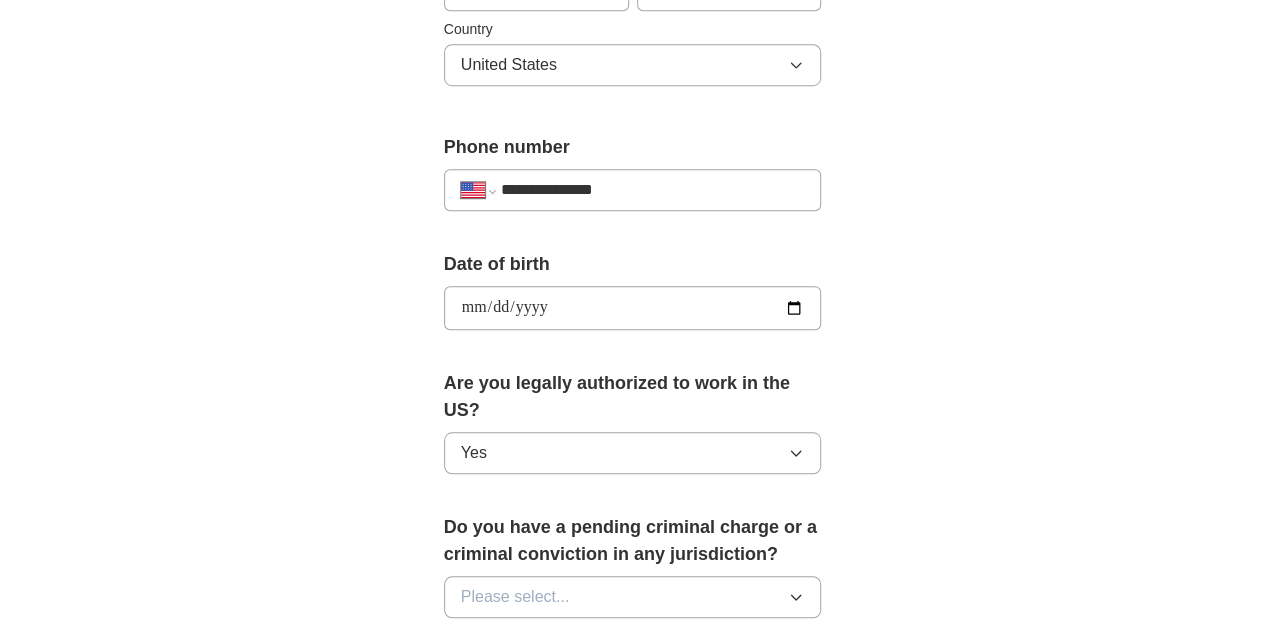 scroll, scrollTop: 900, scrollLeft: 0, axis: vertical 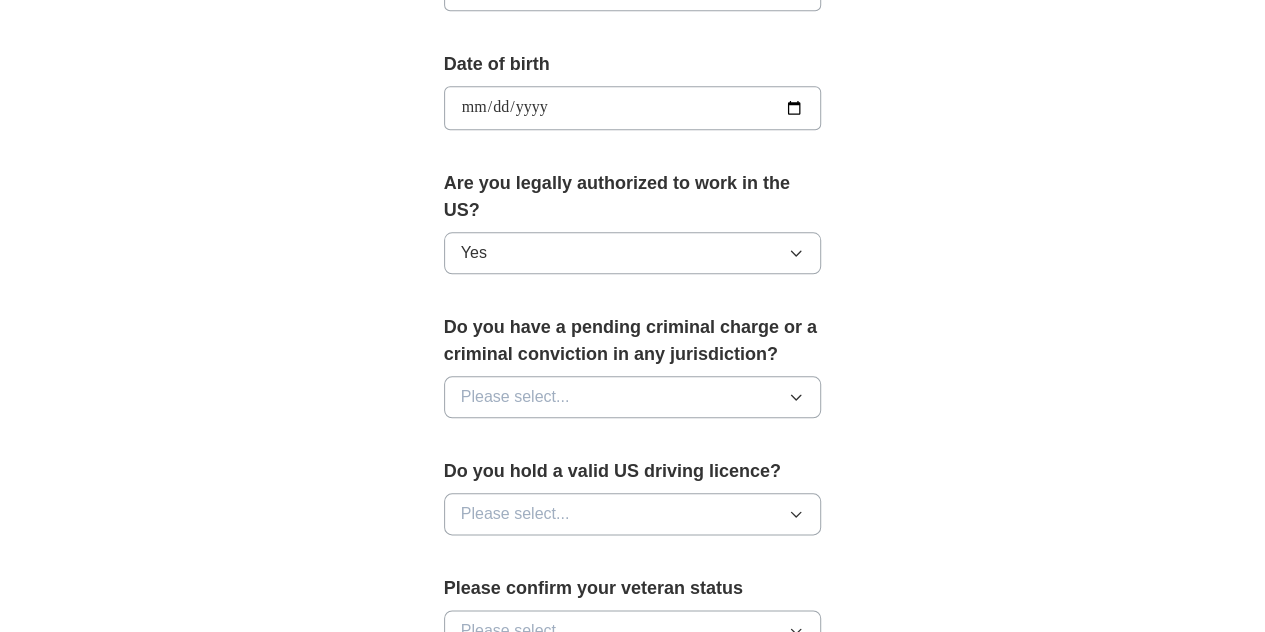click on "Please select..." at bounding box center [515, 397] 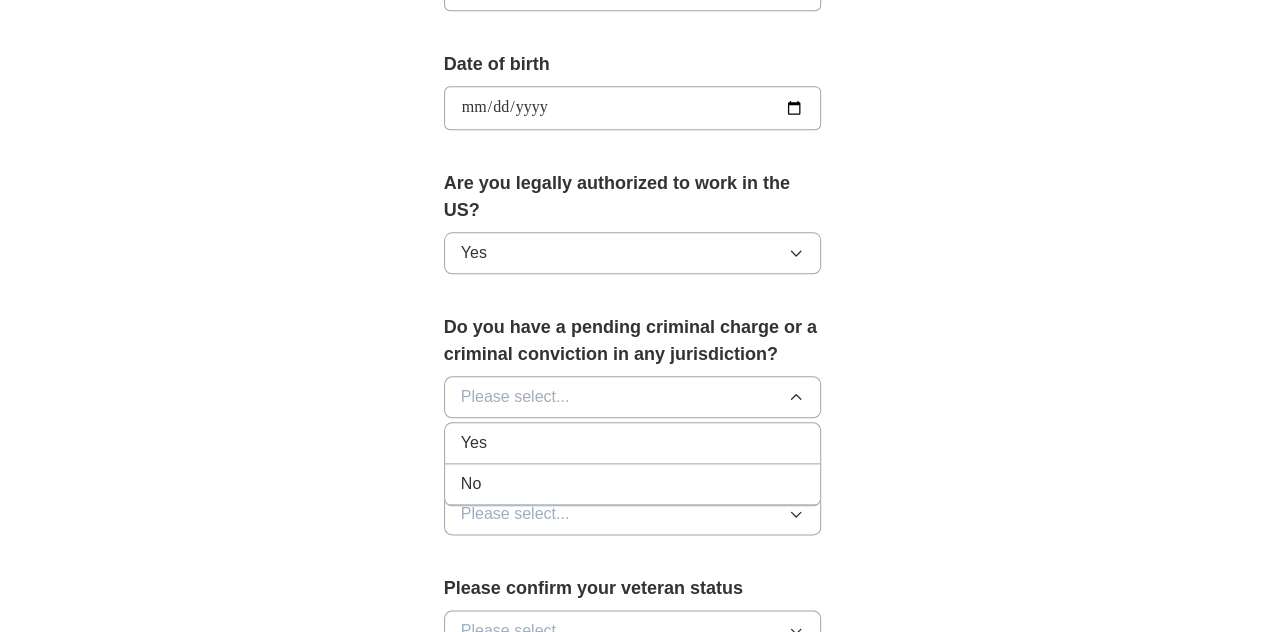 click on "No" at bounding box center (633, 484) 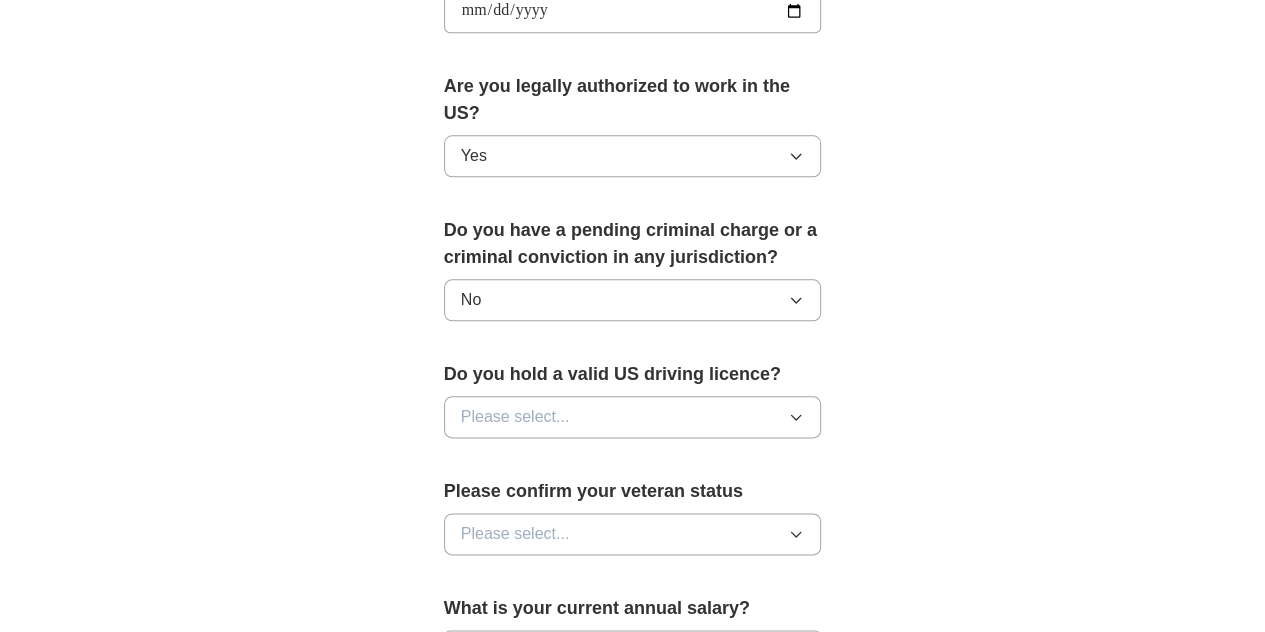 scroll, scrollTop: 1000, scrollLeft: 0, axis: vertical 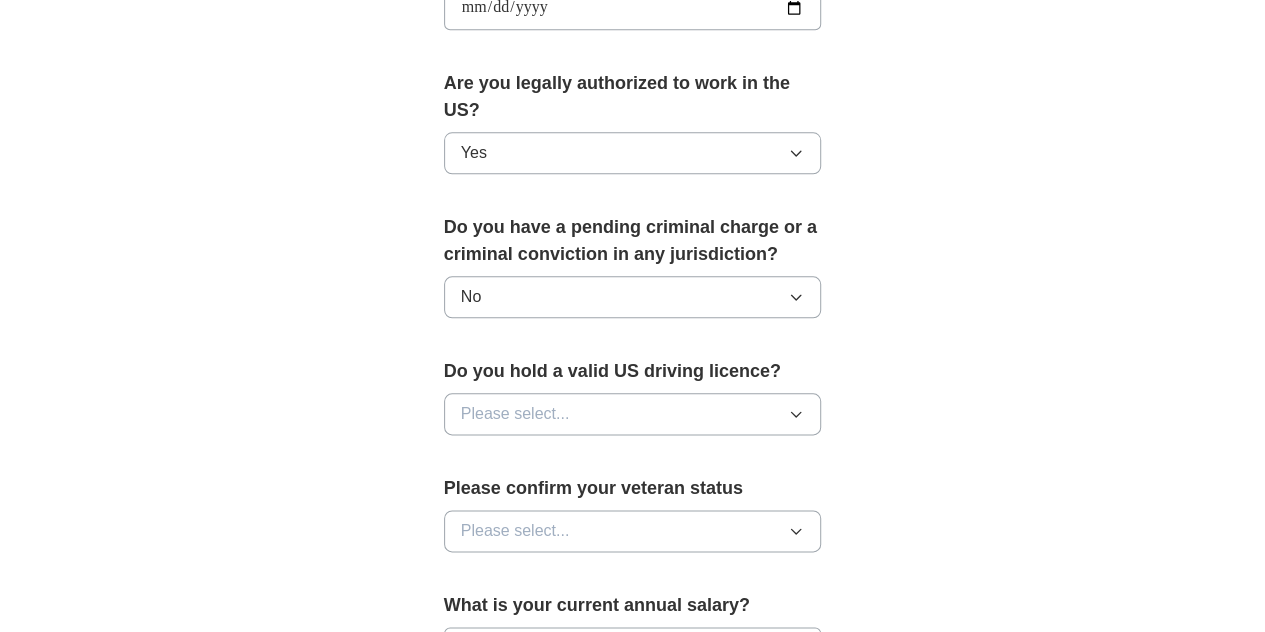 click on "Please select..." at bounding box center (515, 414) 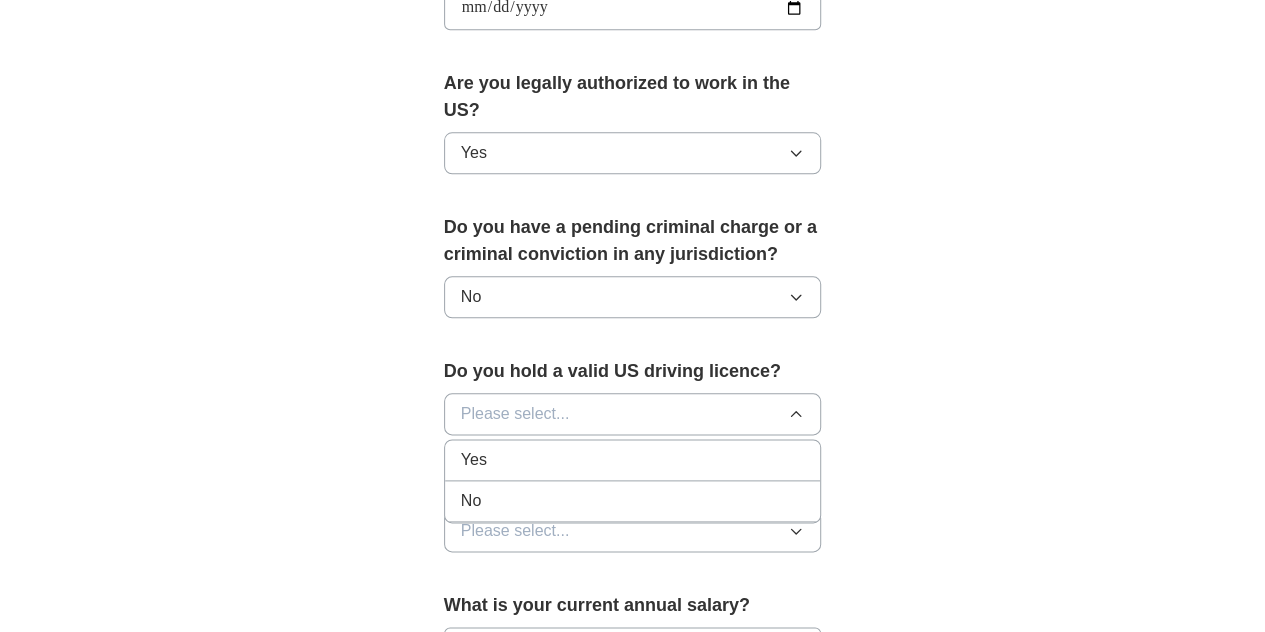 click on "No" at bounding box center [633, 501] 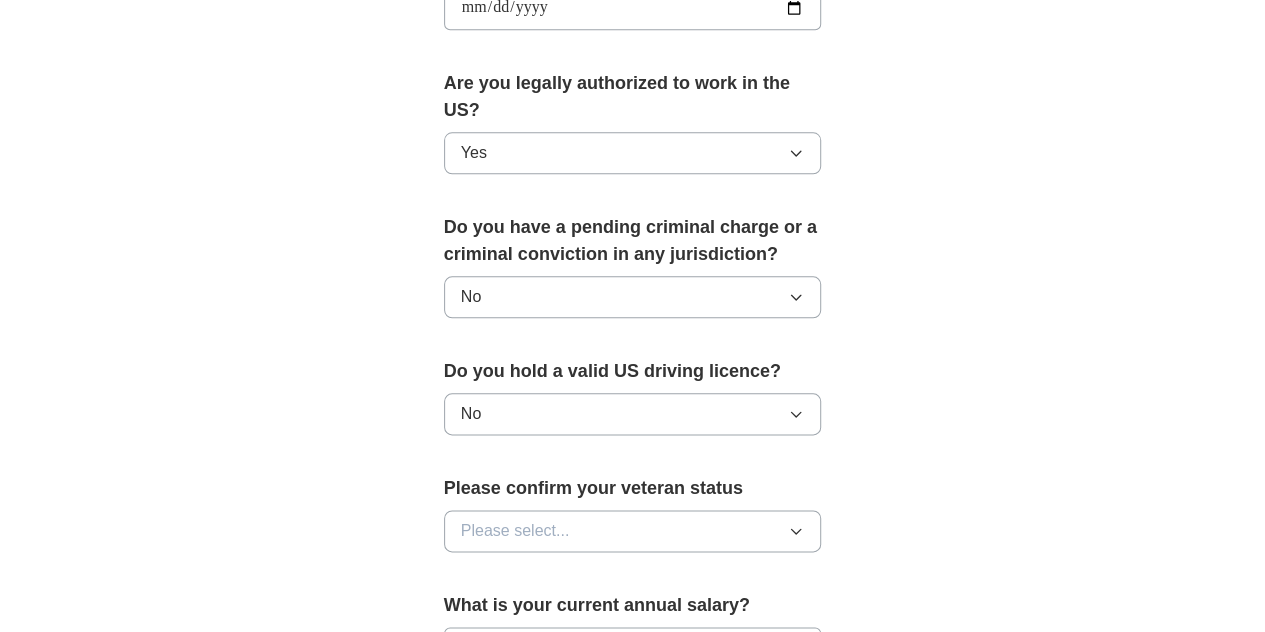 drag, startPoint x: 525, startPoint y: 366, endPoint x: 521, endPoint y: 389, distance: 23.345236 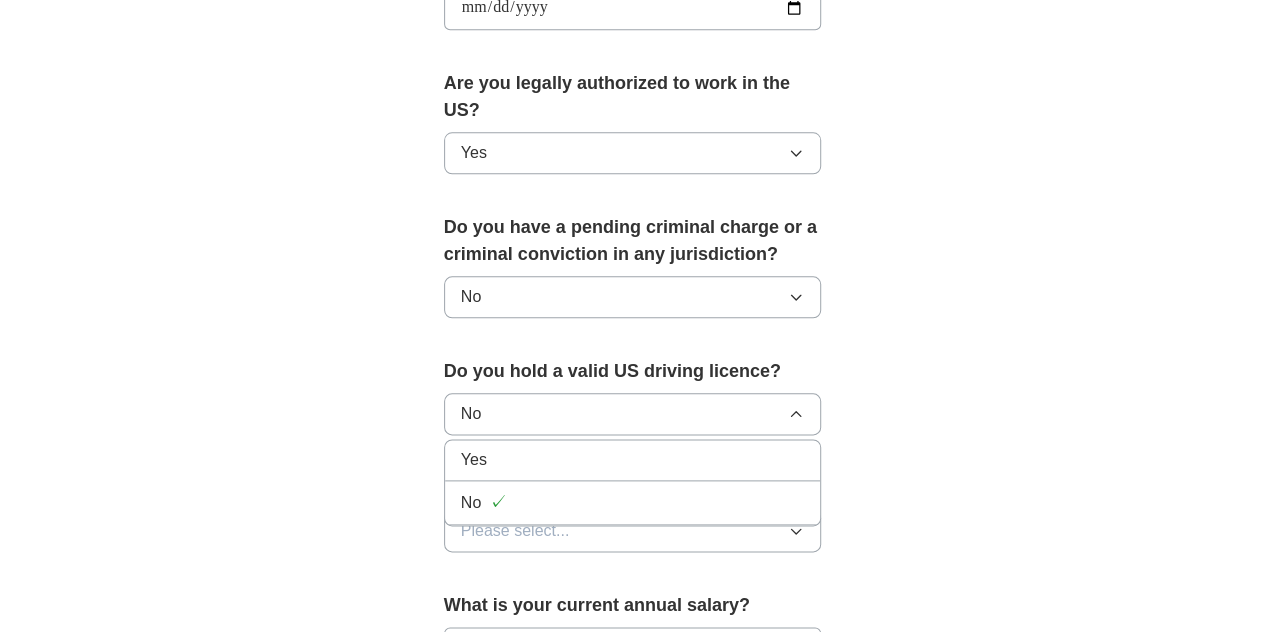 click on "Yes" at bounding box center [633, 460] 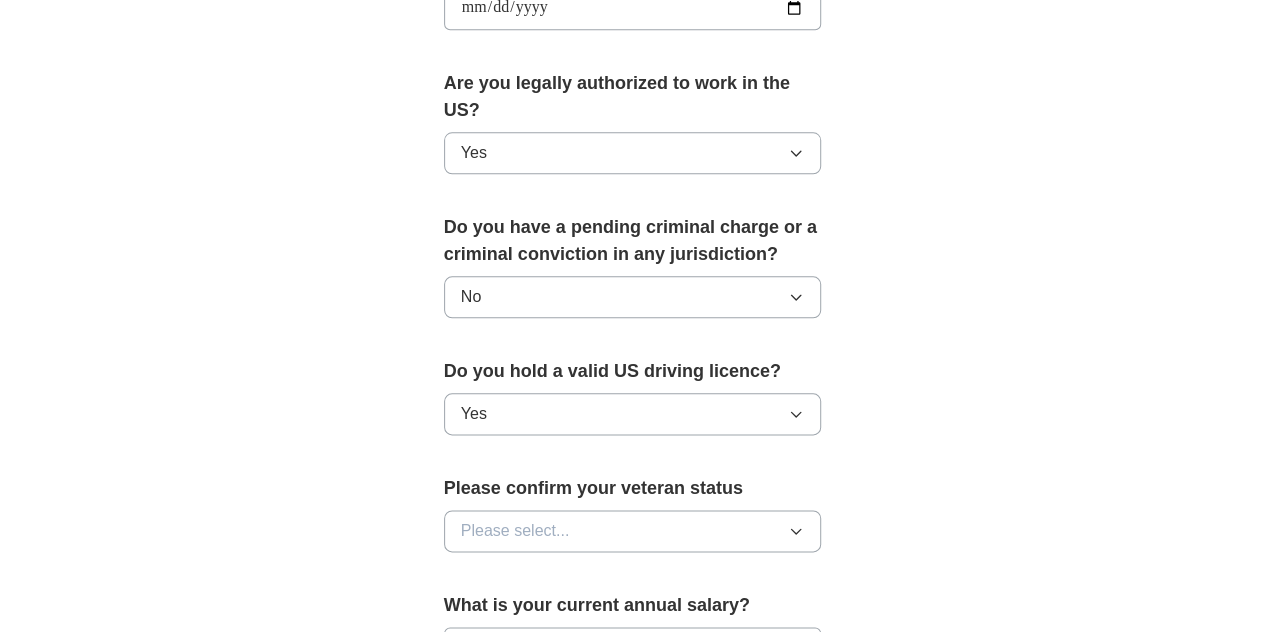 scroll, scrollTop: 1100, scrollLeft: 0, axis: vertical 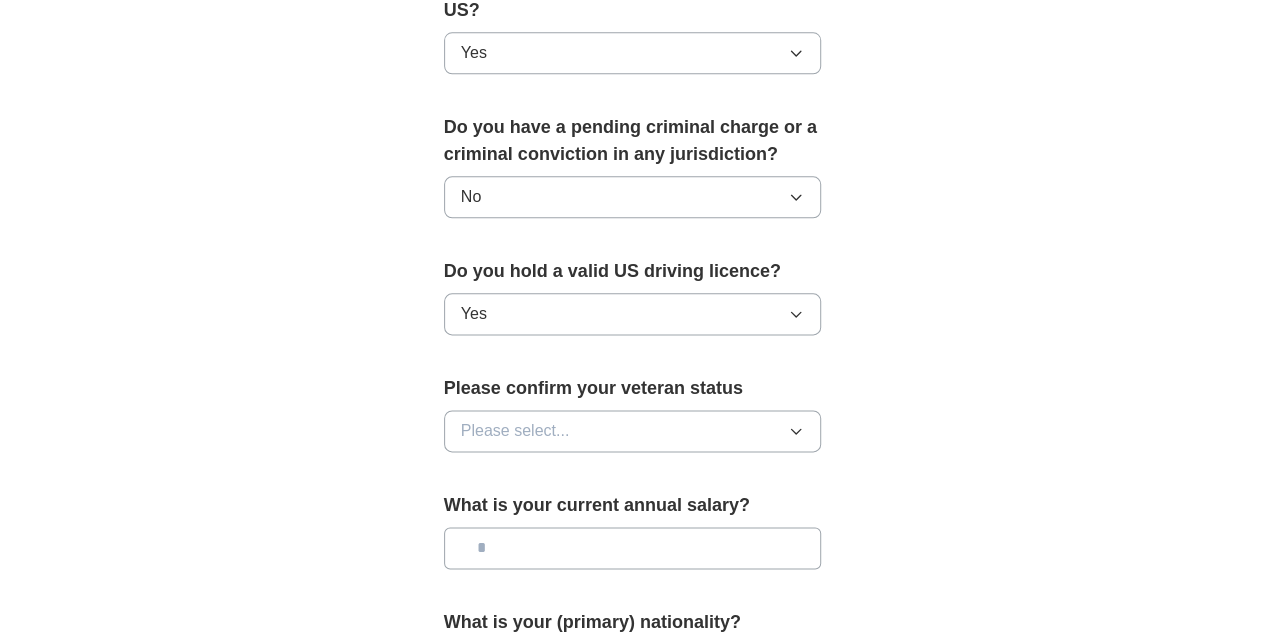 click on "Please select..." at bounding box center (515, 431) 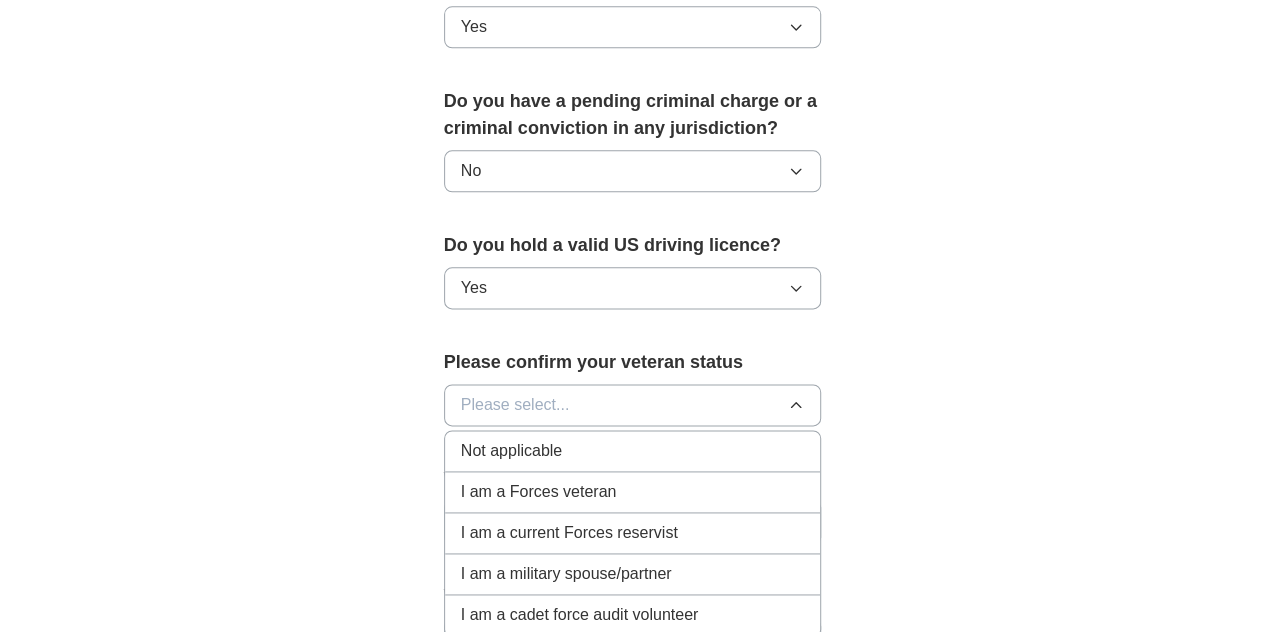 scroll, scrollTop: 1200, scrollLeft: 0, axis: vertical 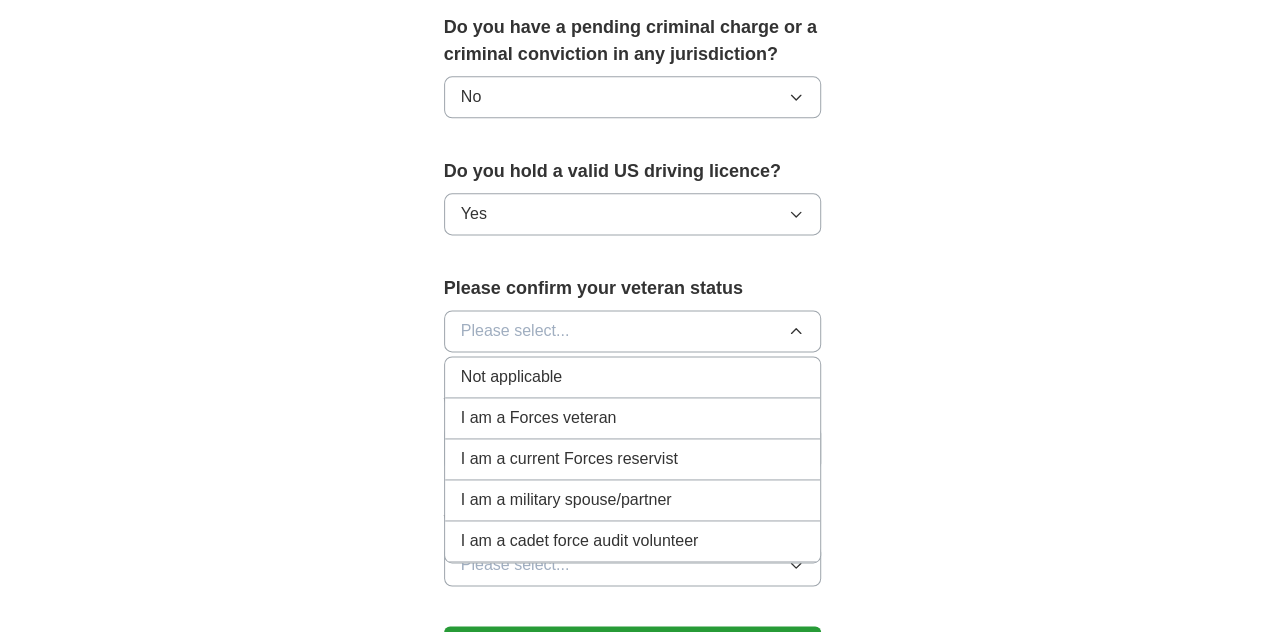 click on "Not applicable" at bounding box center (633, 377) 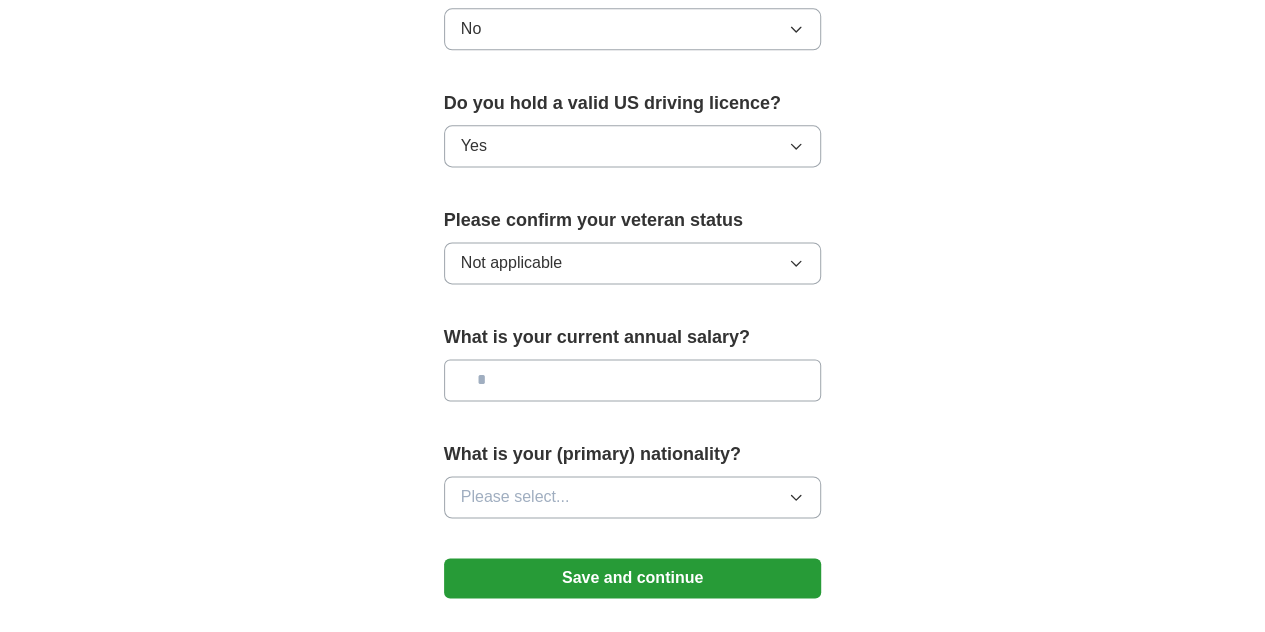 scroll, scrollTop: 1300, scrollLeft: 0, axis: vertical 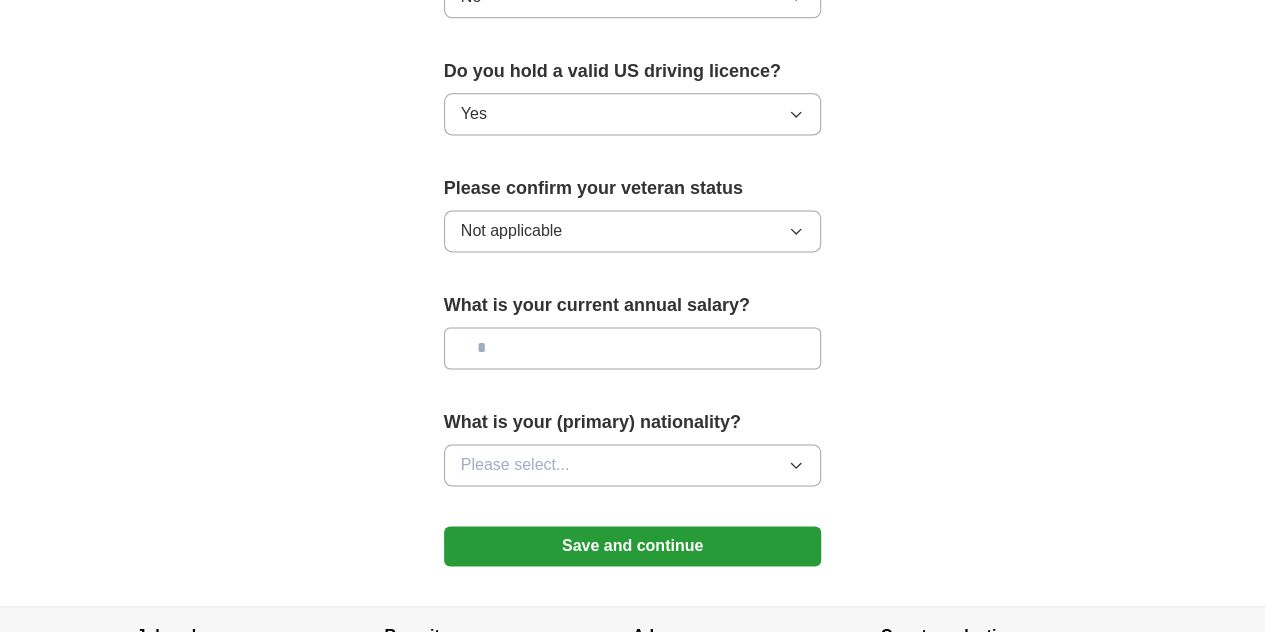 click at bounding box center (633, 348) 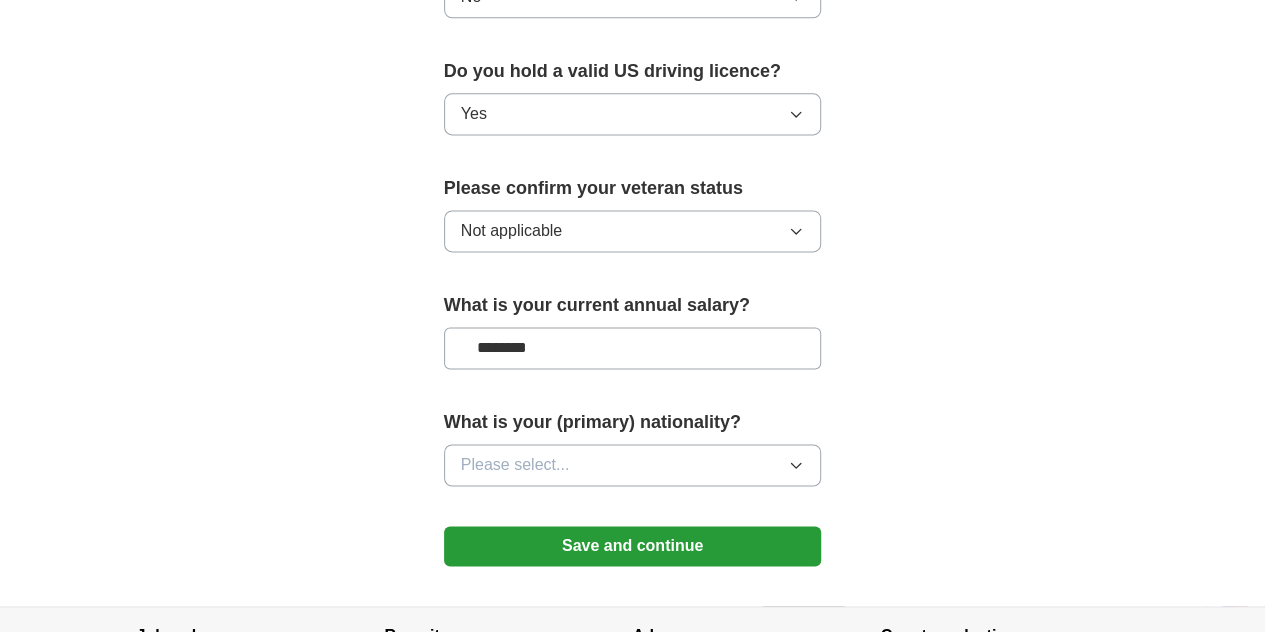 type on "********" 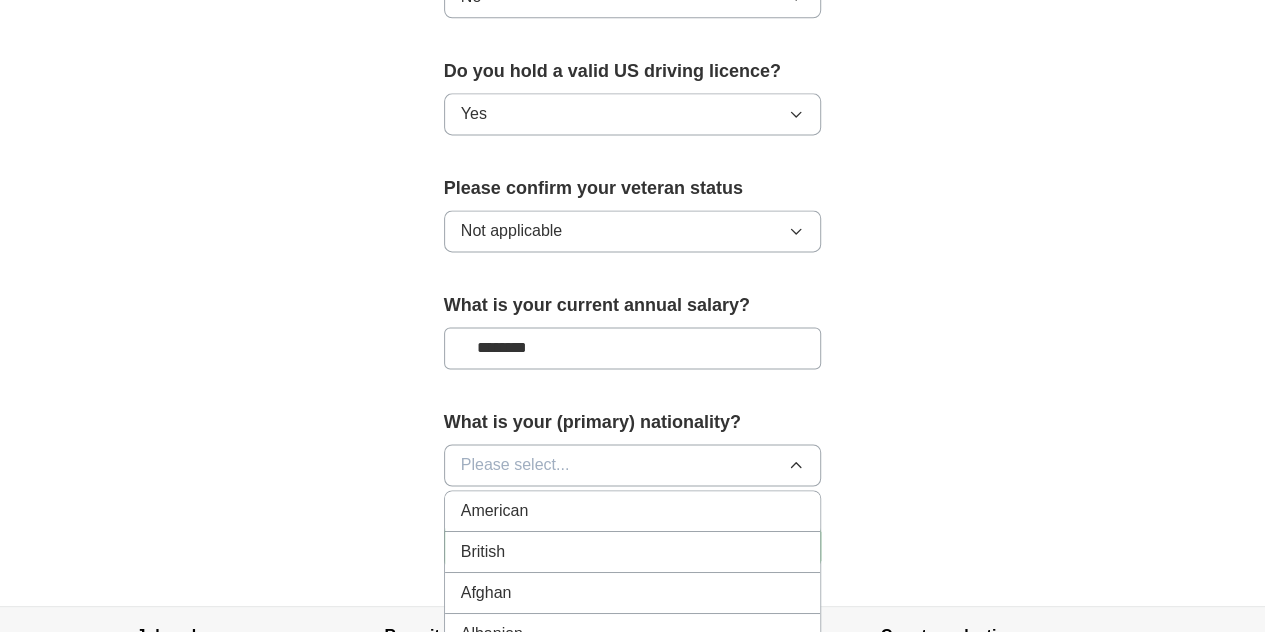 scroll, scrollTop: 1500, scrollLeft: 0, axis: vertical 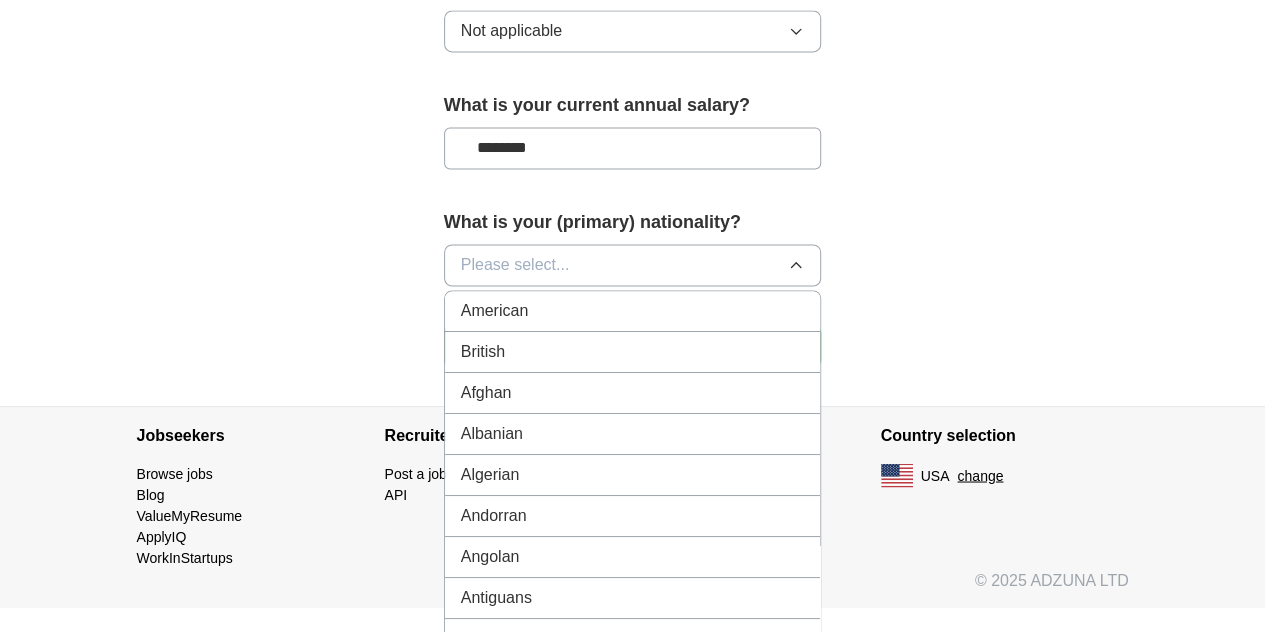 type 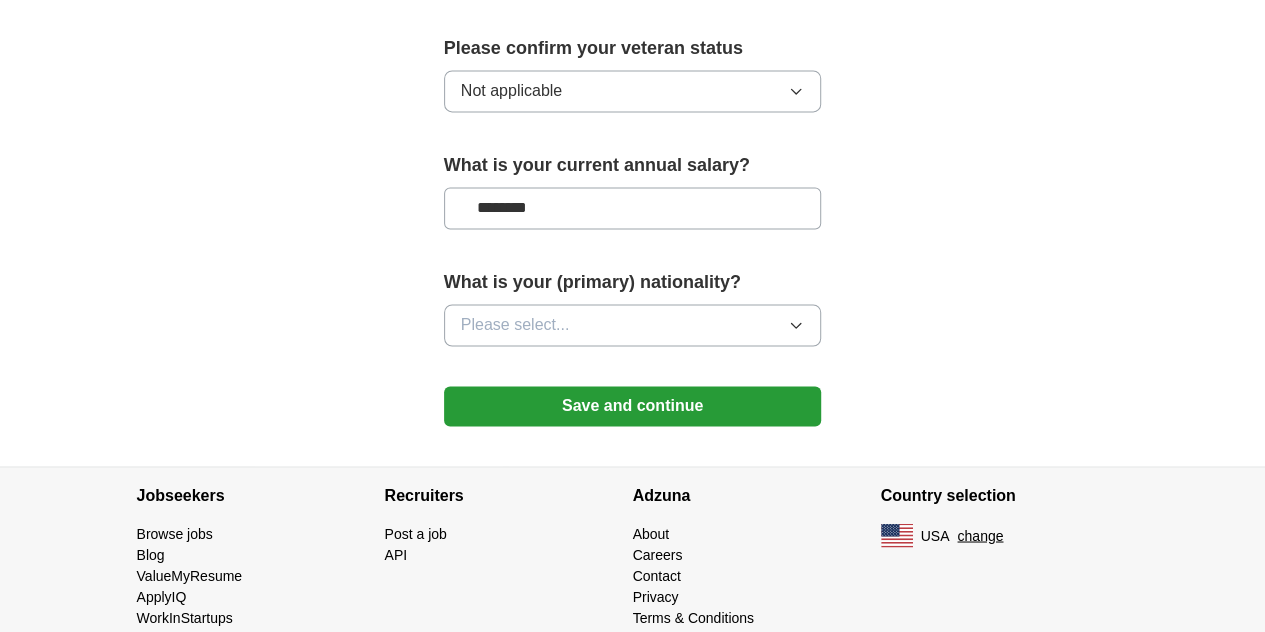 click on "Please select..." at bounding box center [633, 325] 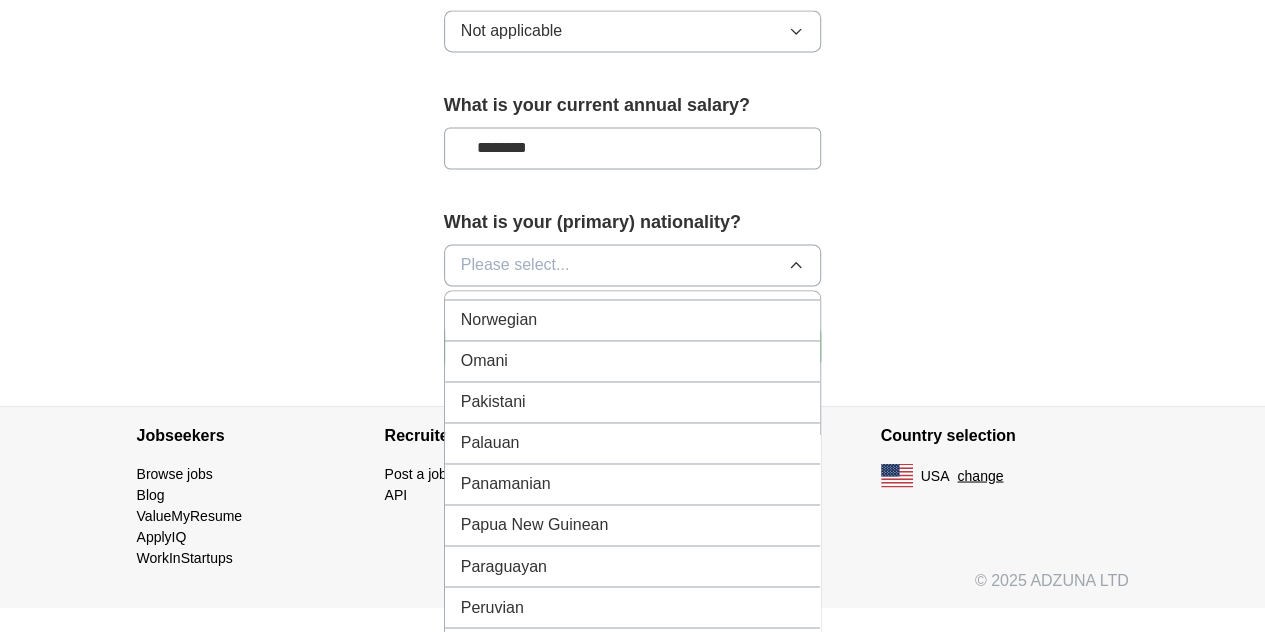 scroll, scrollTop: 5400, scrollLeft: 0, axis: vertical 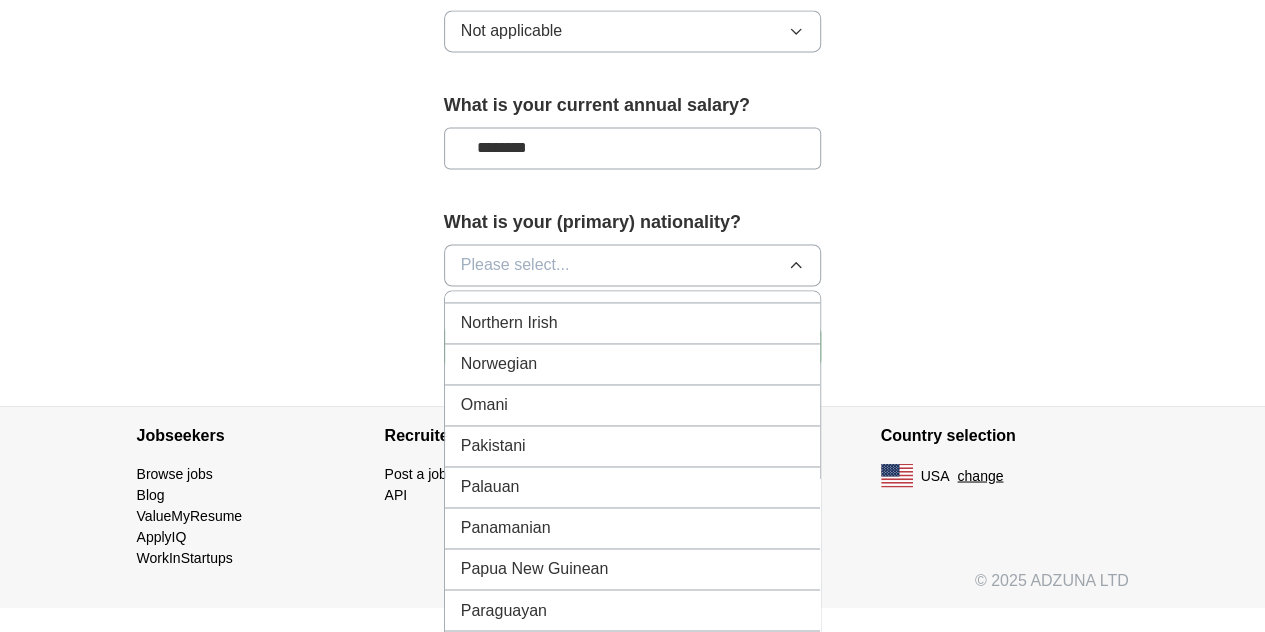 click on "Pakistani" at bounding box center [493, 446] 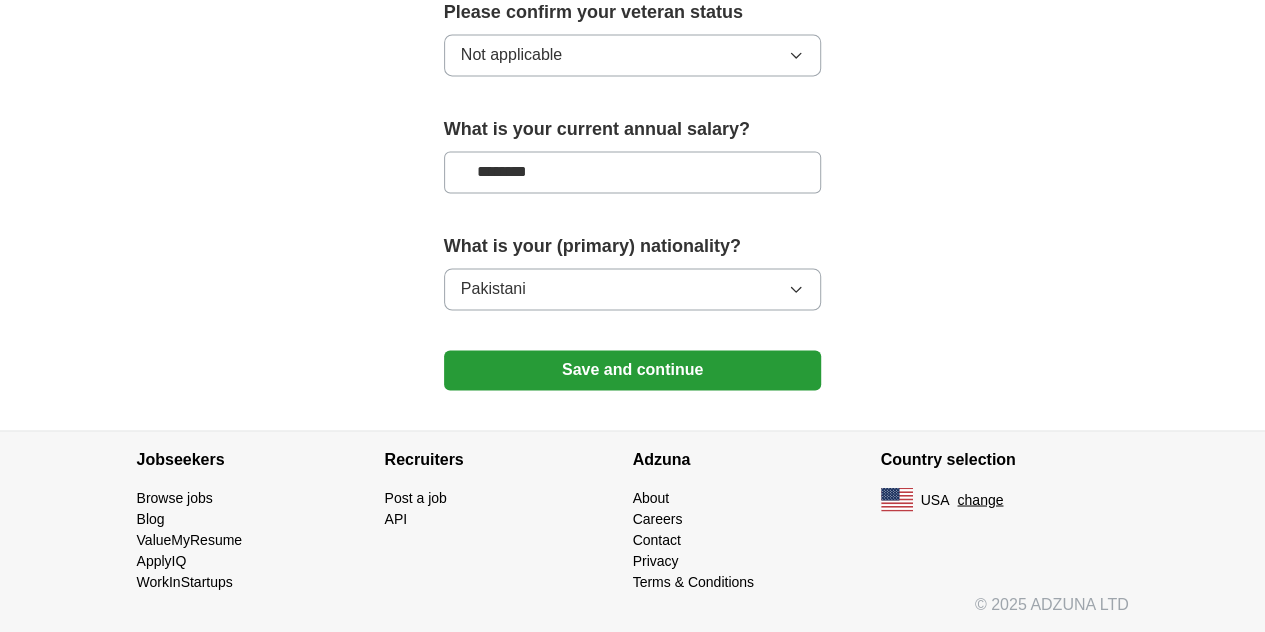 scroll, scrollTop: 1440, scrollLeft: 0, axis: vertical 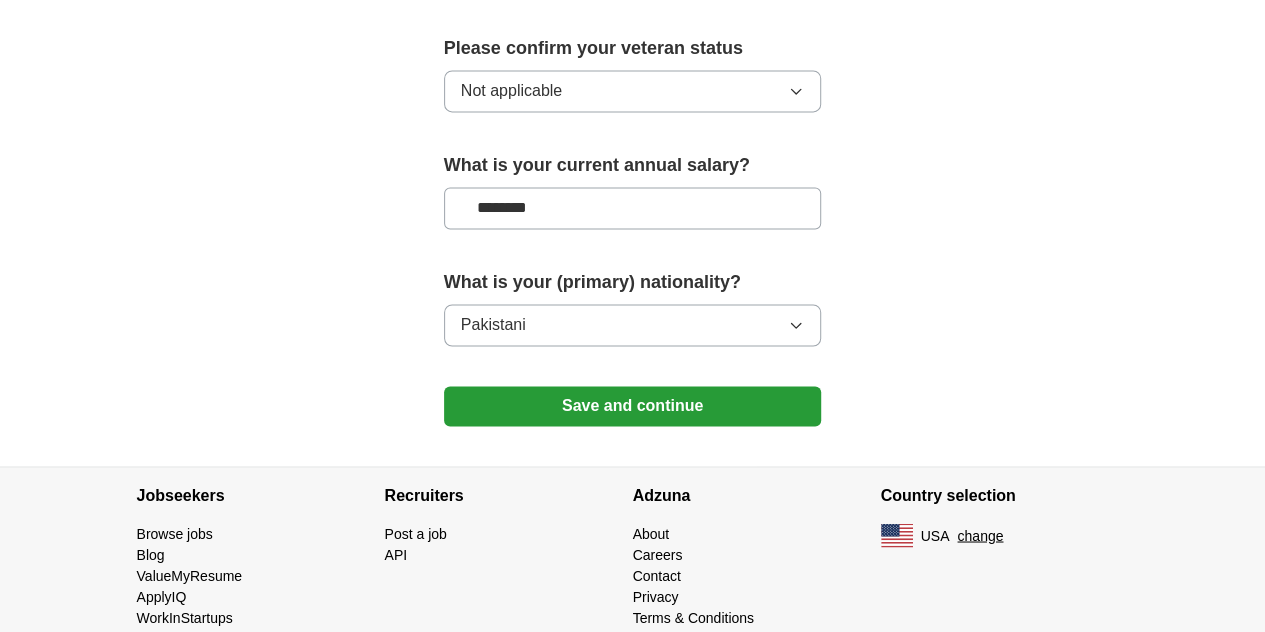 click on "Save and continue" at bounding box center [633, 406] 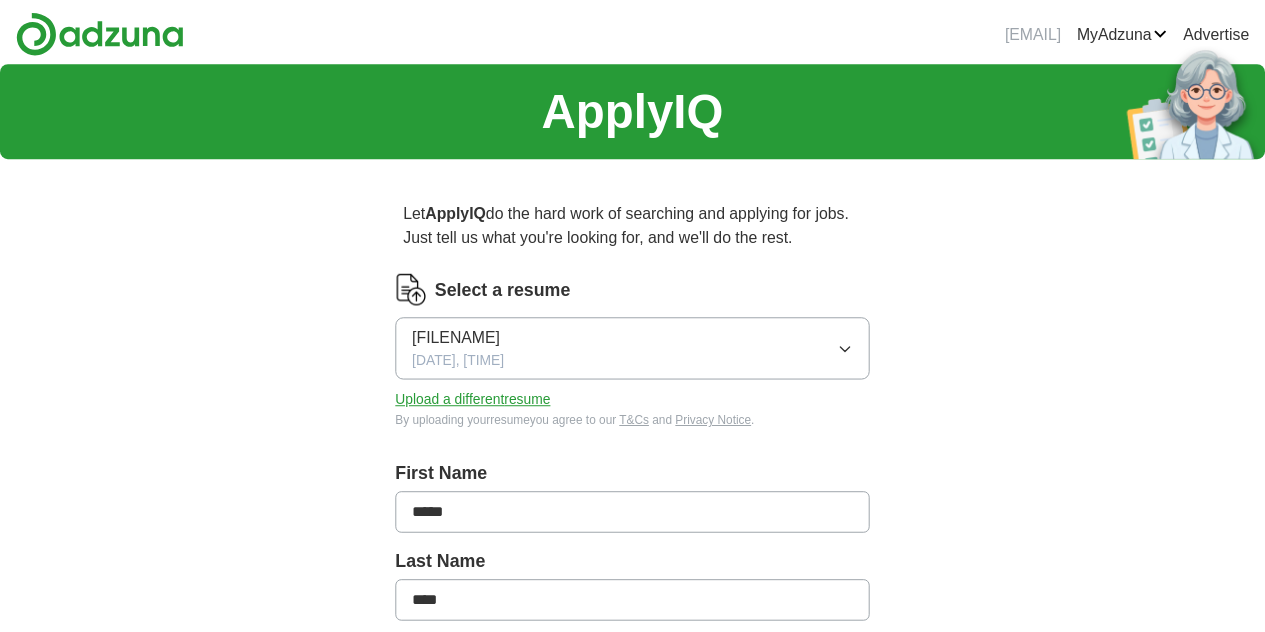 scroll, scrollTop: 0, scrollLeft: 0, axis: both 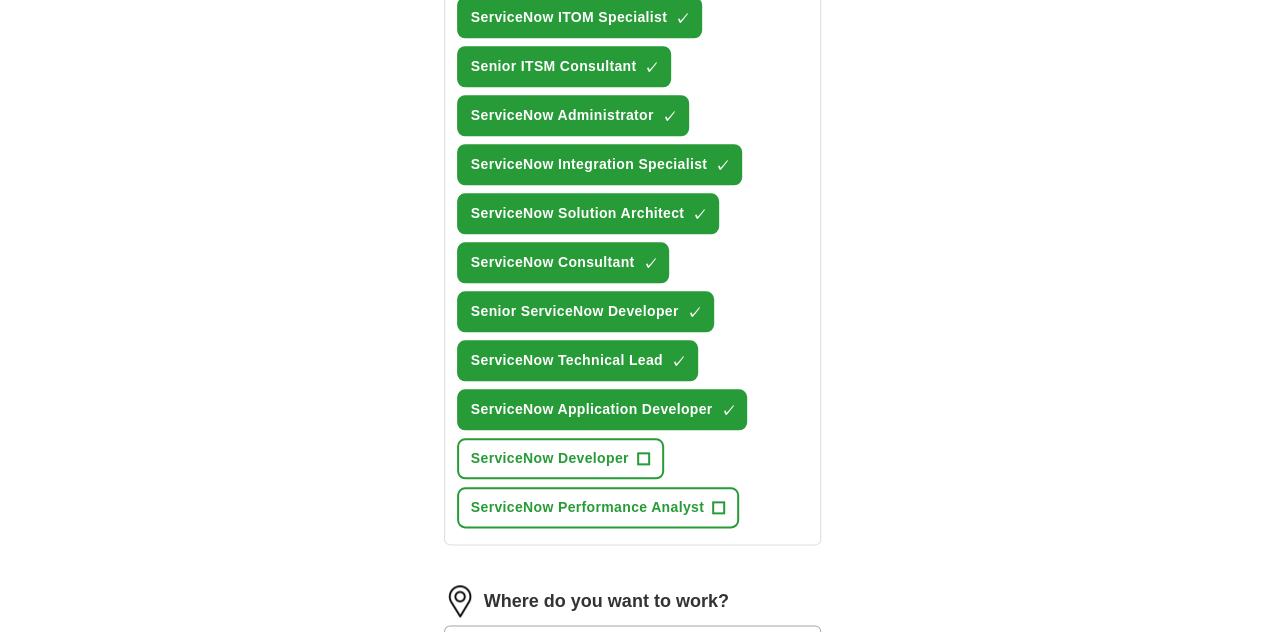 drag, startPoint x: 414, startPoint y: 350, endPoint x: 542, endPoint y: 349, distance: 128.0039 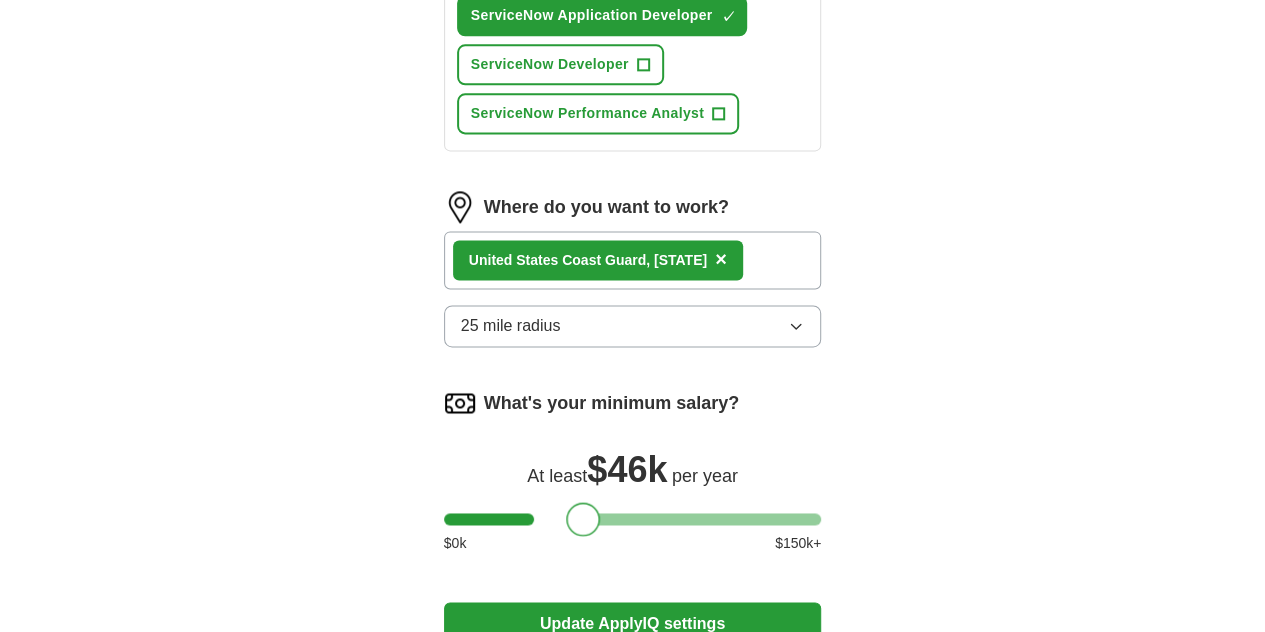 scroll, scrollTop: 1400, scrollLeft: 0, axis: vertical 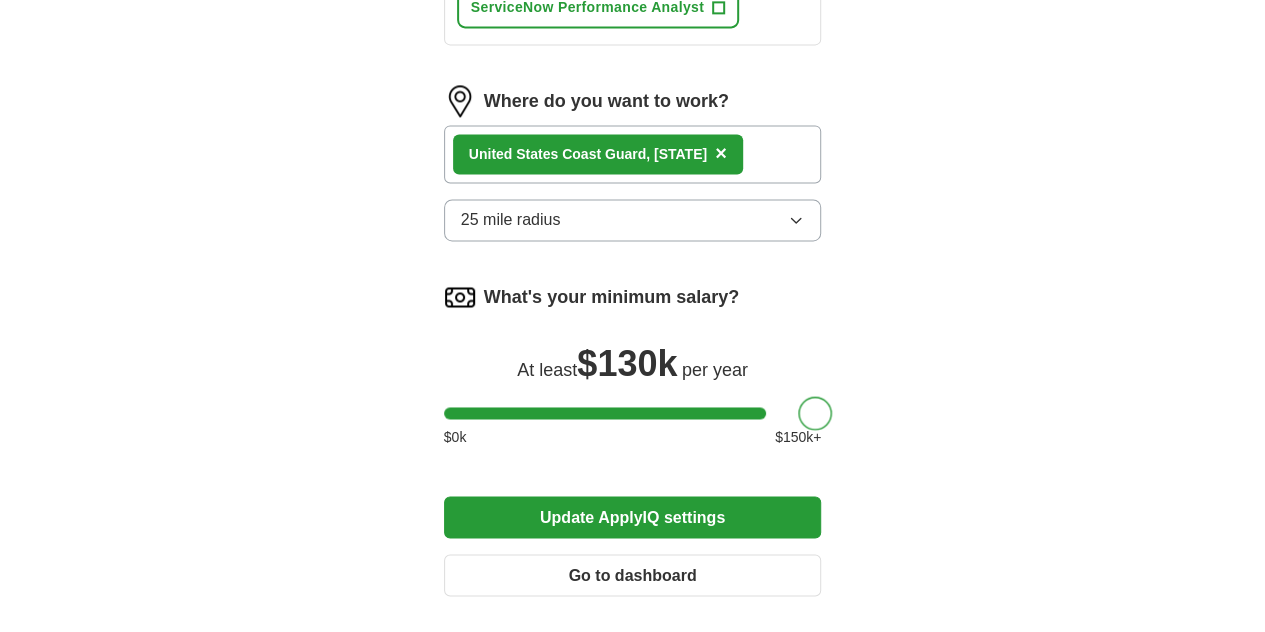 drag, startPoint x: 545, startPoint y: 353, endPoint x: 776, endPoint y: 377, distance: 232.24341 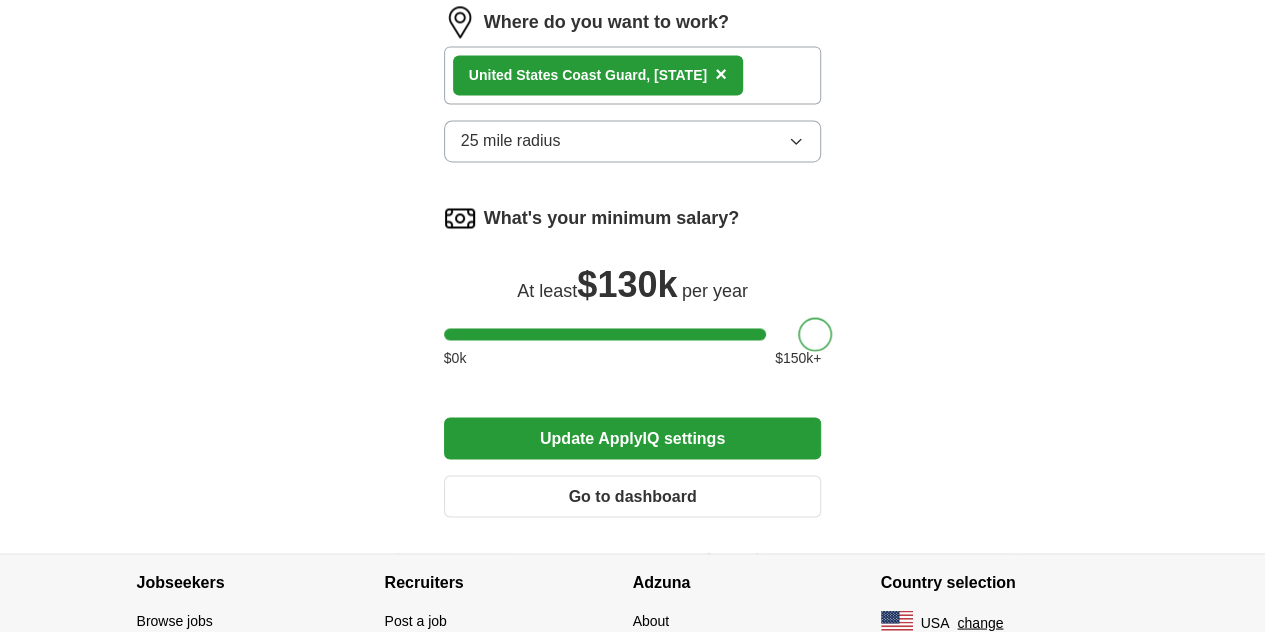 scroll, scrollTop: 1550, scrollLeft: 0, axis: vertical 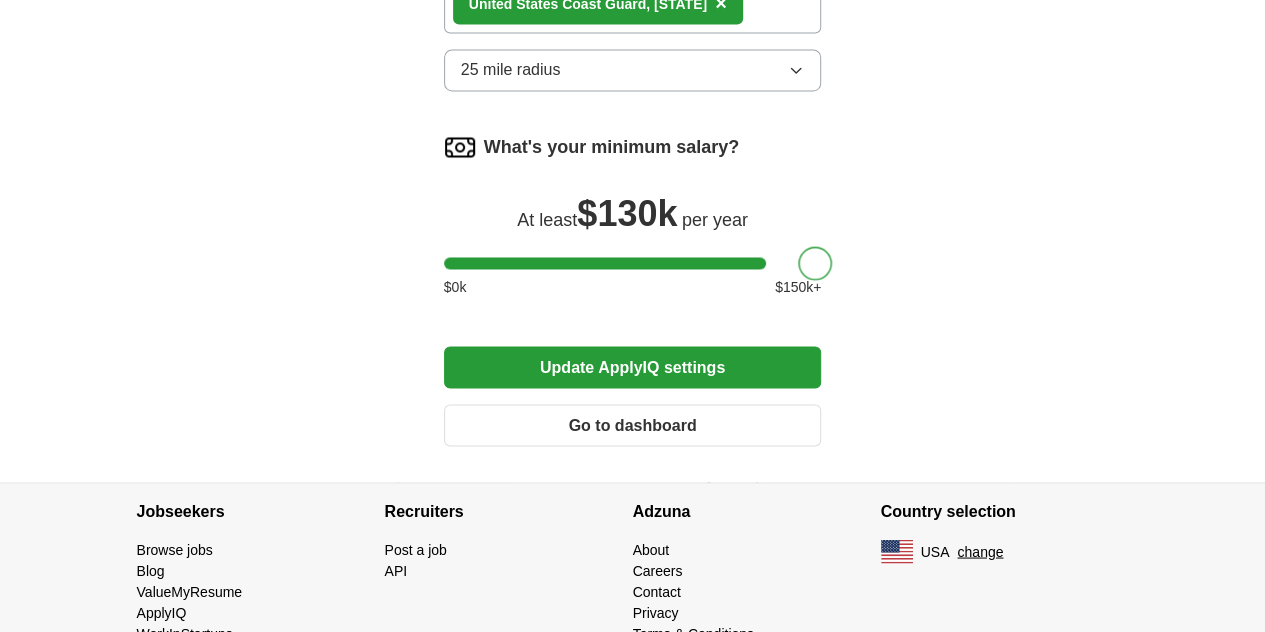 click on "Update ApplyIQ settings" at bounding box center (633, 367) 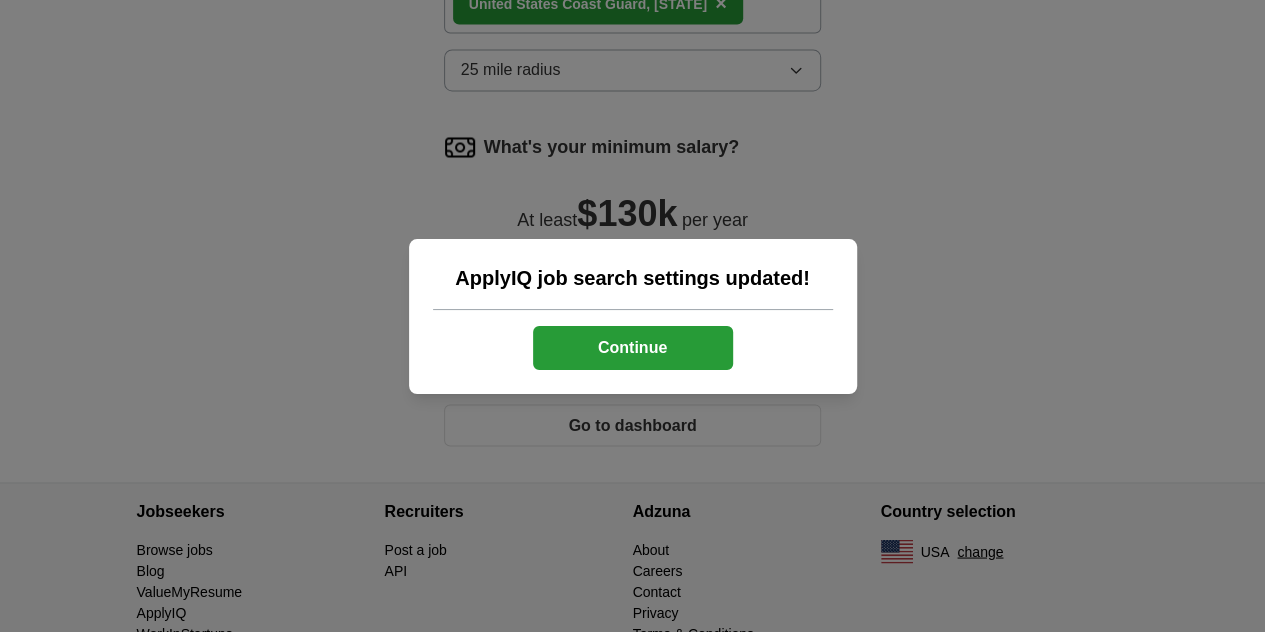 click on "Continue" at bounding box center (633, 348) 